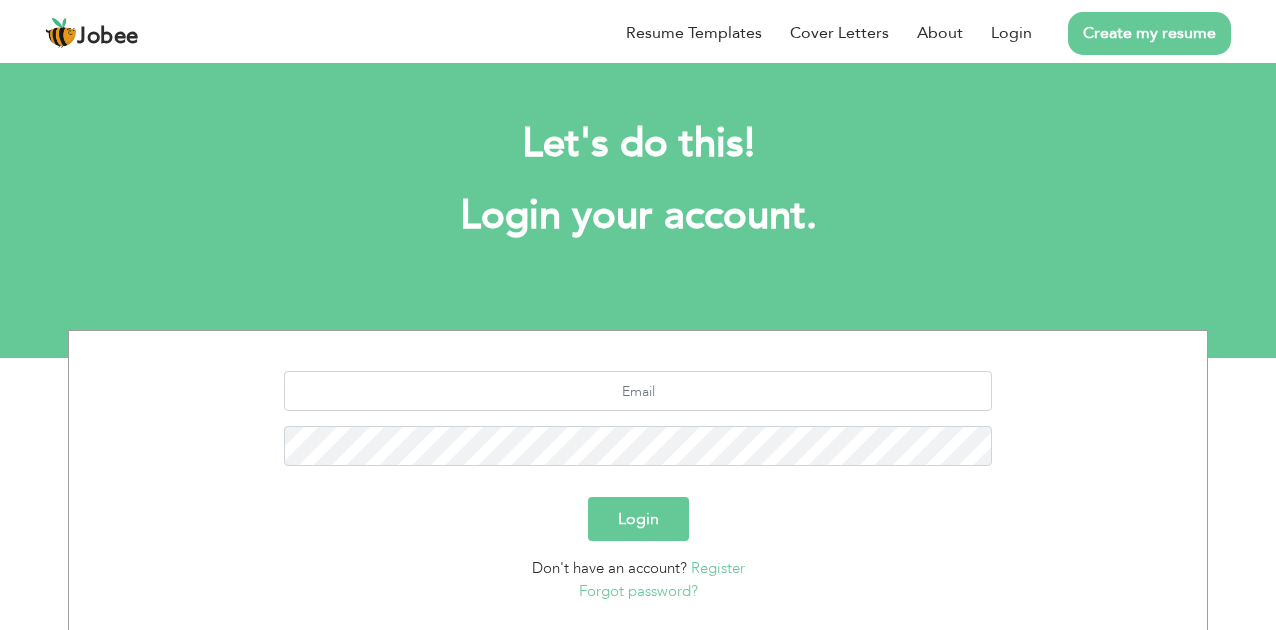 scroll, scrollTop: 0, scrollLeft: 0, axis: both 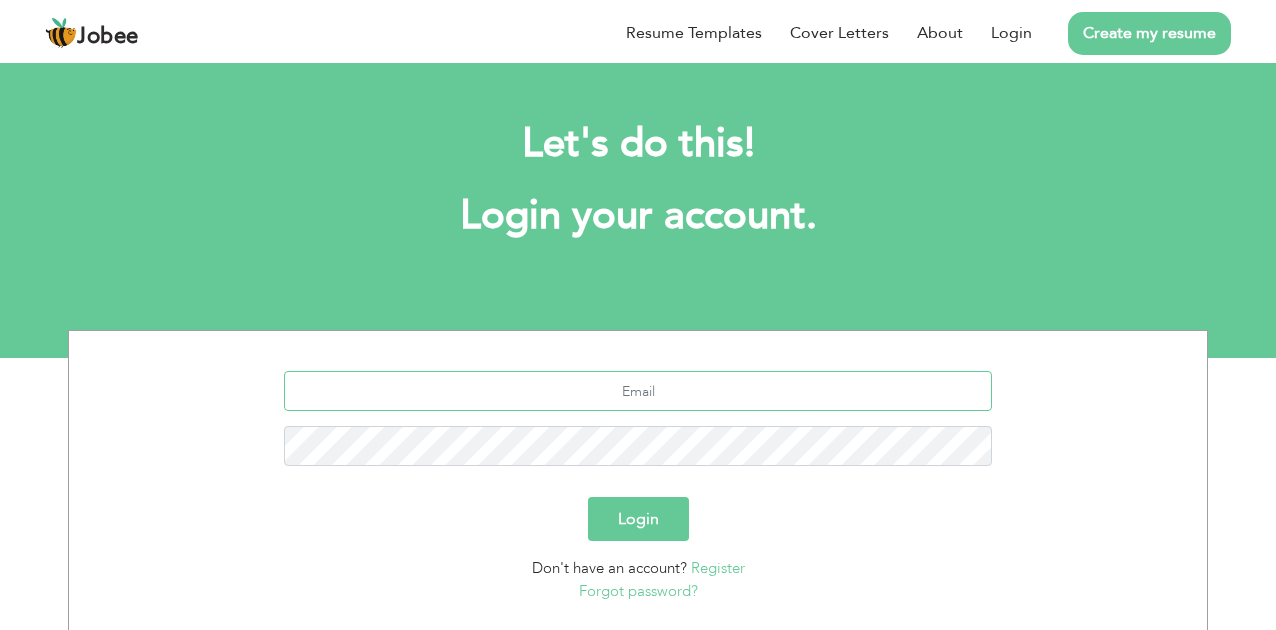 type on "[EMAIL_ADDRESS][DOMAIN_NAME]" 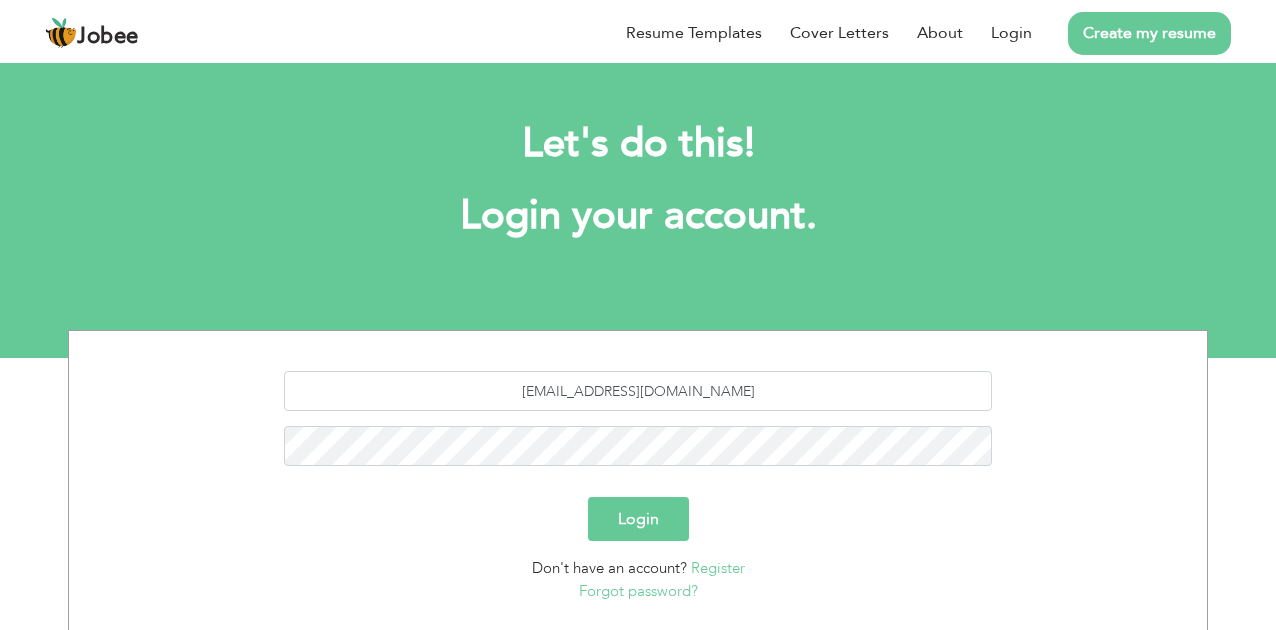 click on "Login" at bounding box center (638, 519) 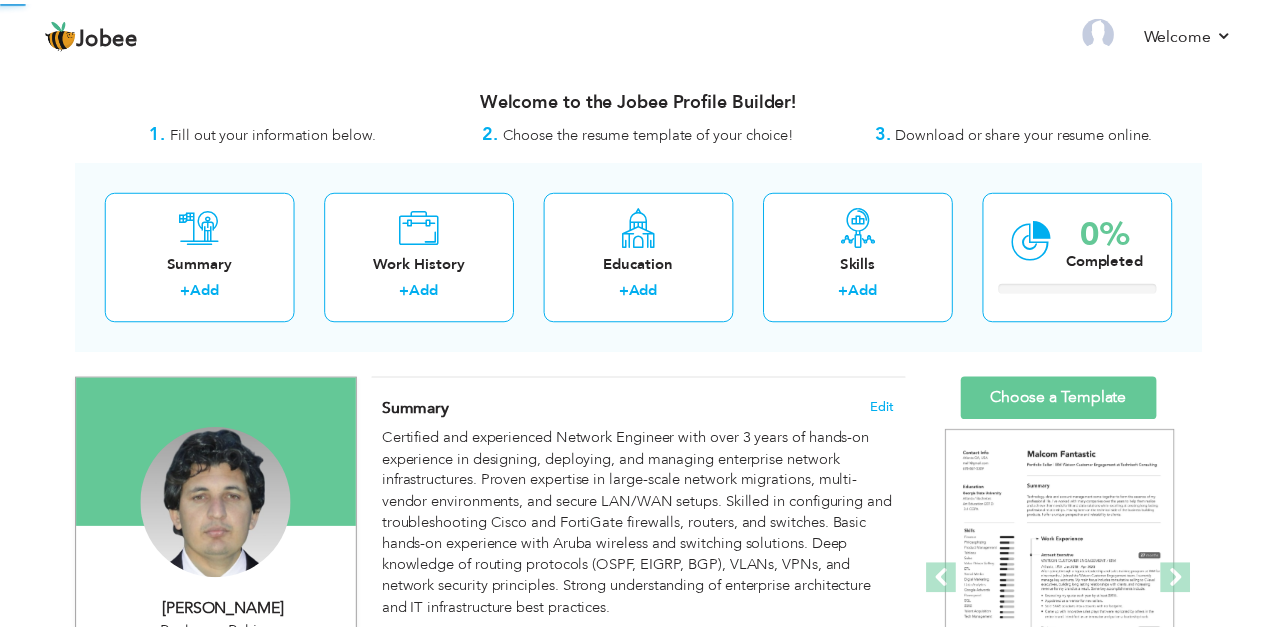scroll, scrollTop: 0, scrollLeft: 0, axis: both 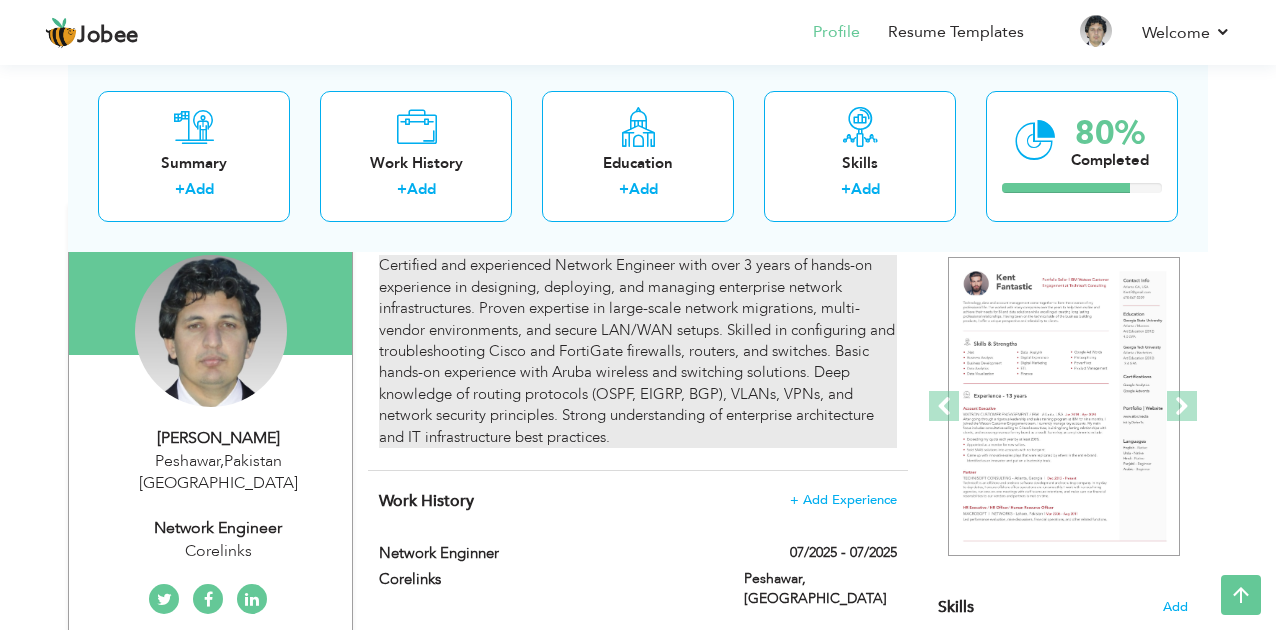 click on "Certified and experienced Network Engineer with over 3 years of hands-on experience in designing, deploying, and managing enterprise network infrastructures. Proven expertise in large-scale network migrations, multi-vendor environments, and secure LAN/WAN setups. Skilled in configuring and troubleshooting Cisco and FortiGate firewalls, routers, and switches. Basic hands-on experience with Aruba wireless and switching solutions. Deep knowledge of routing protocols (OSPF, EIGRP, BGP), VLANs, VPNs, and network security principles. Strong understanding of enterprise architecture and IT infrastructure best practices." at bounding box center [638, 351] 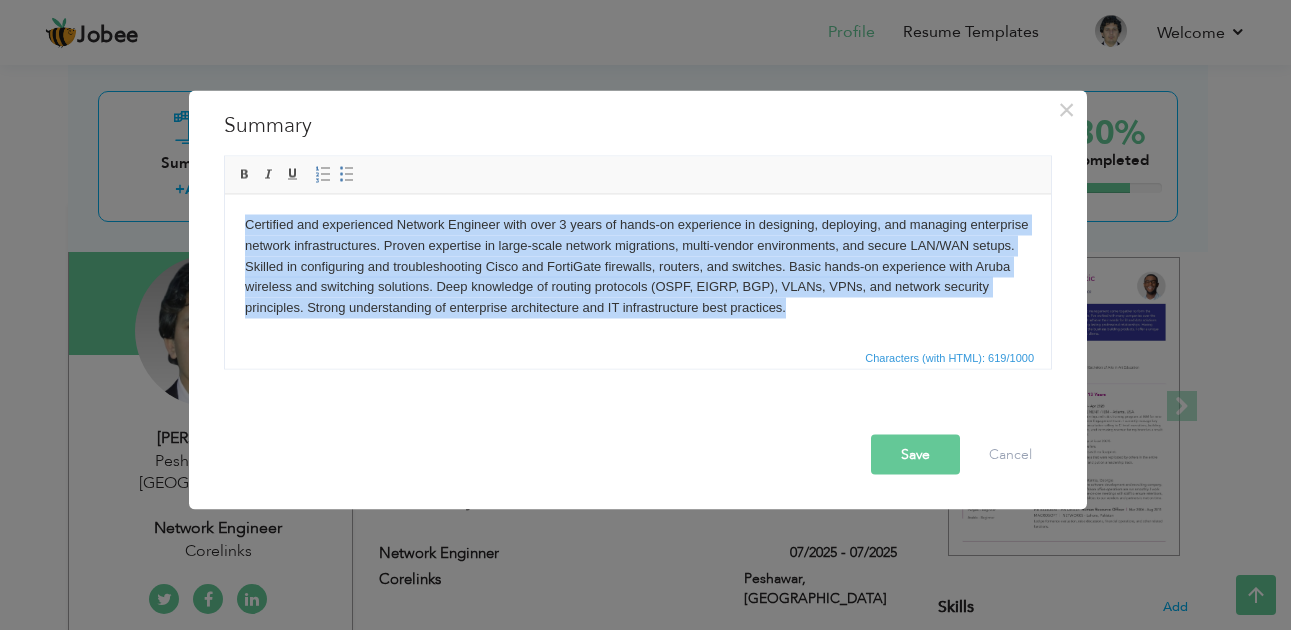 drag, startPoint x: 793, startPoint y: 305, endPoint x: 228, endPoint y: 190, distance: 576.5848 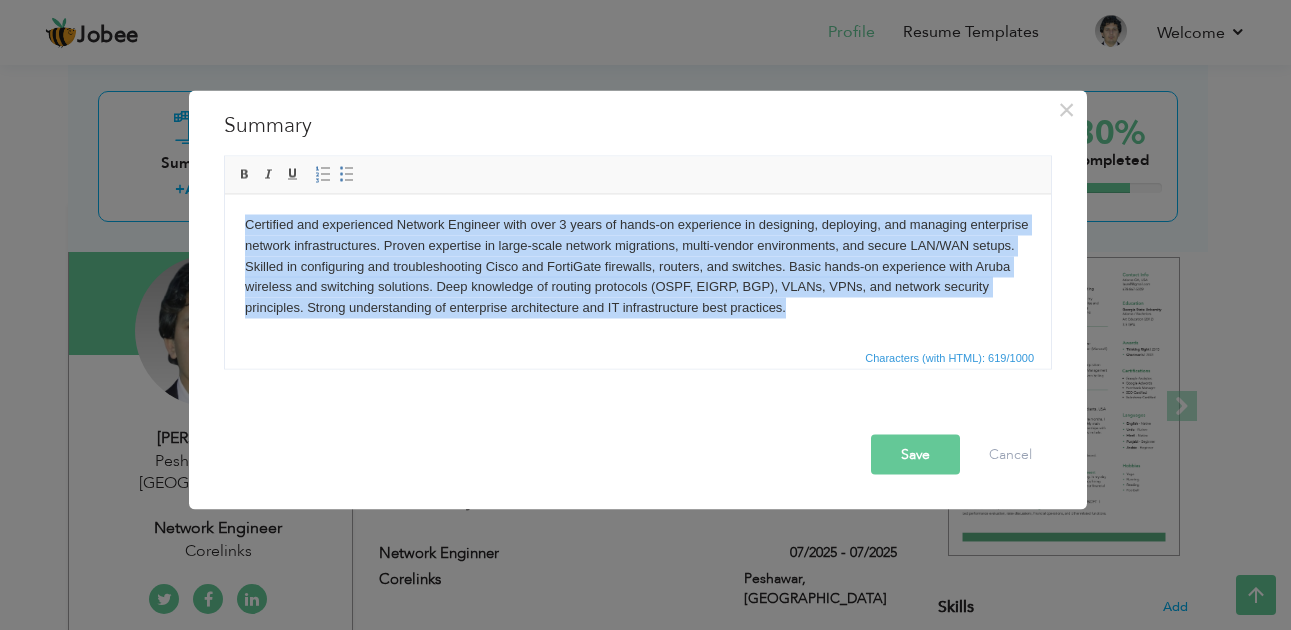 type 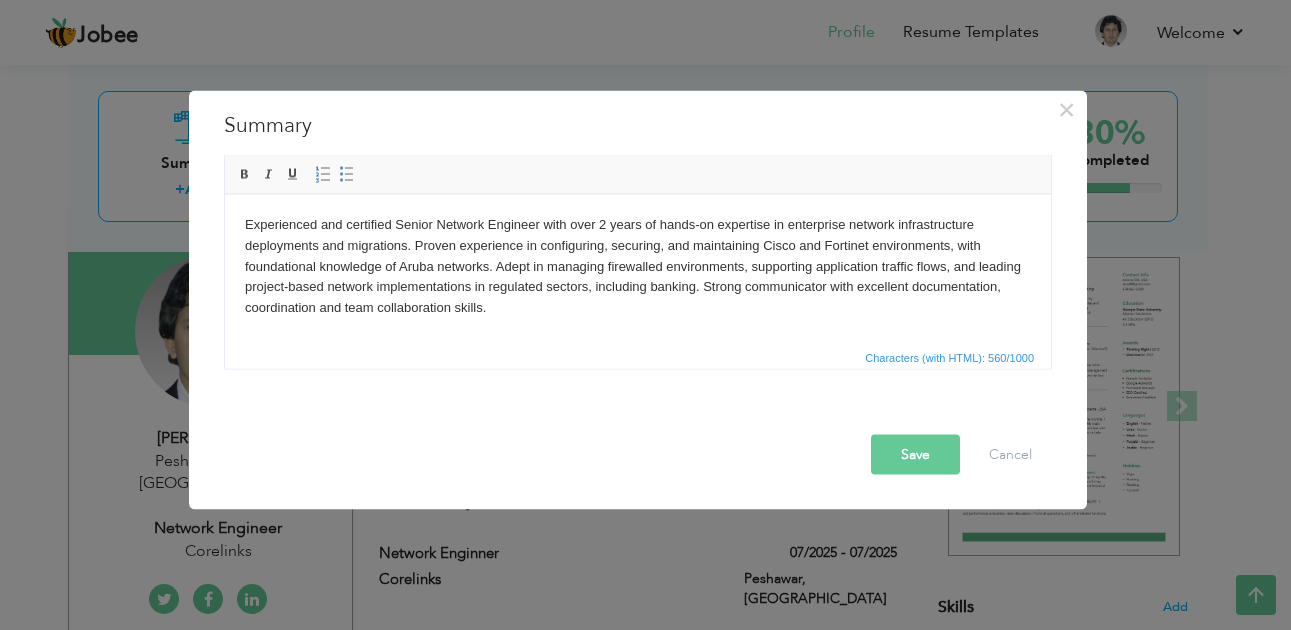 click on "Save" at bounding box center (915, 455) 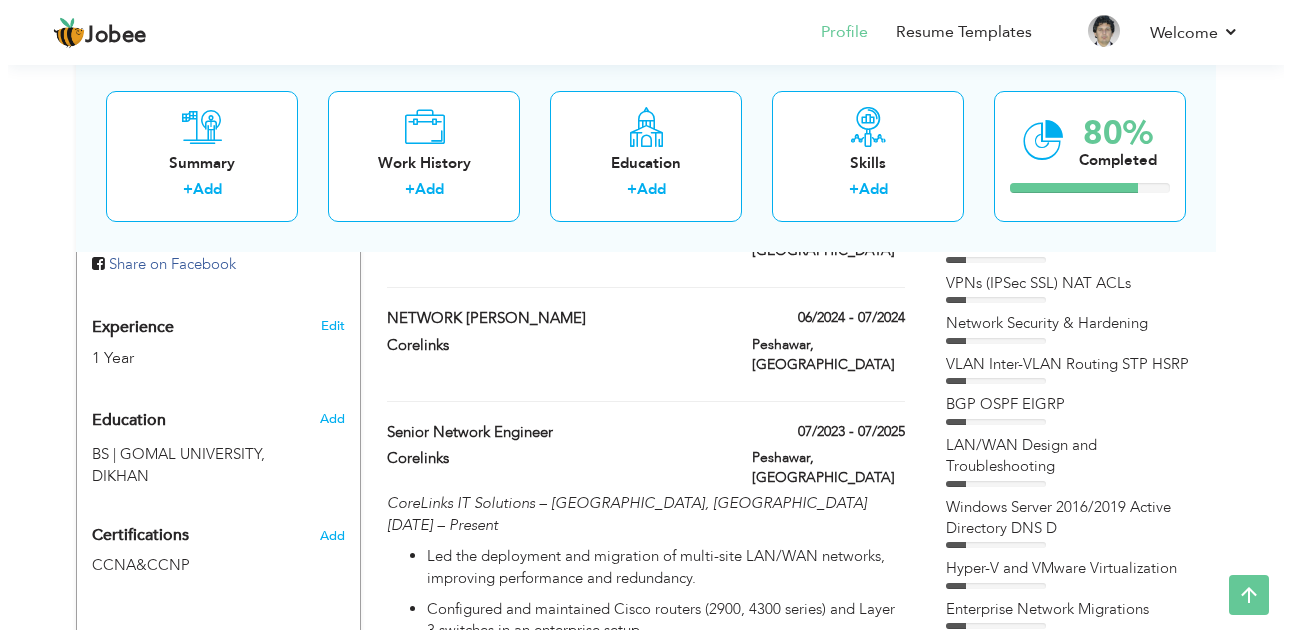 scroll, scrollTop: 733, scrollLeft: 0, axis: vertical 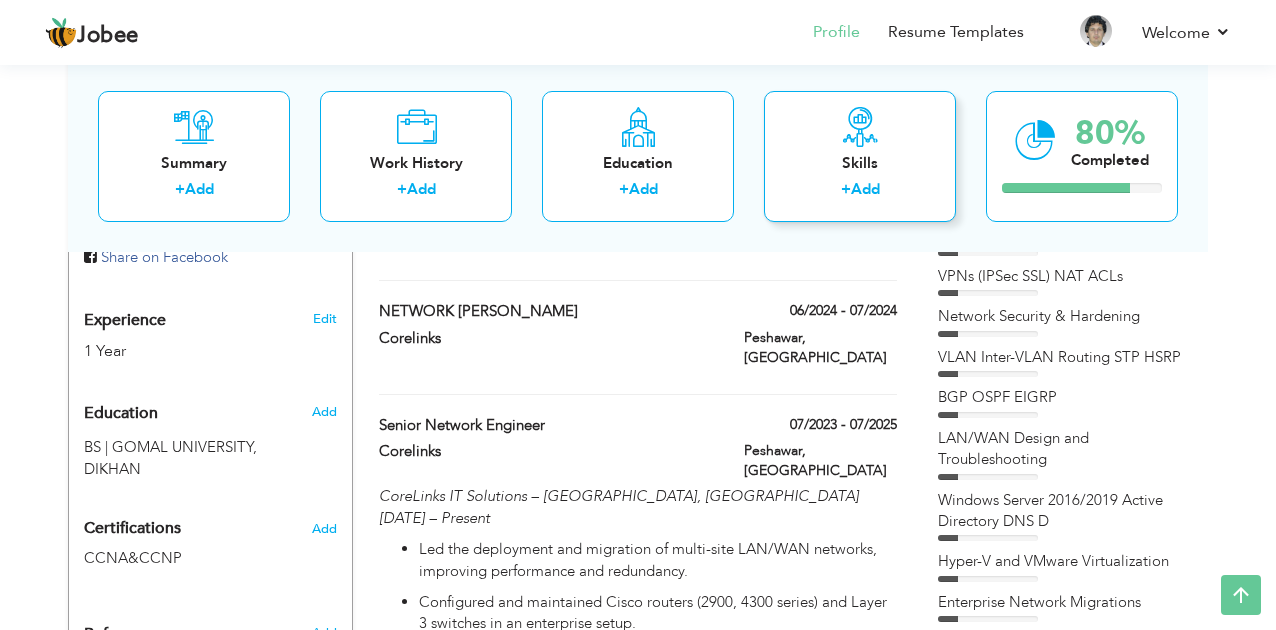 click on "Skills" at bounding box center (860, 162) 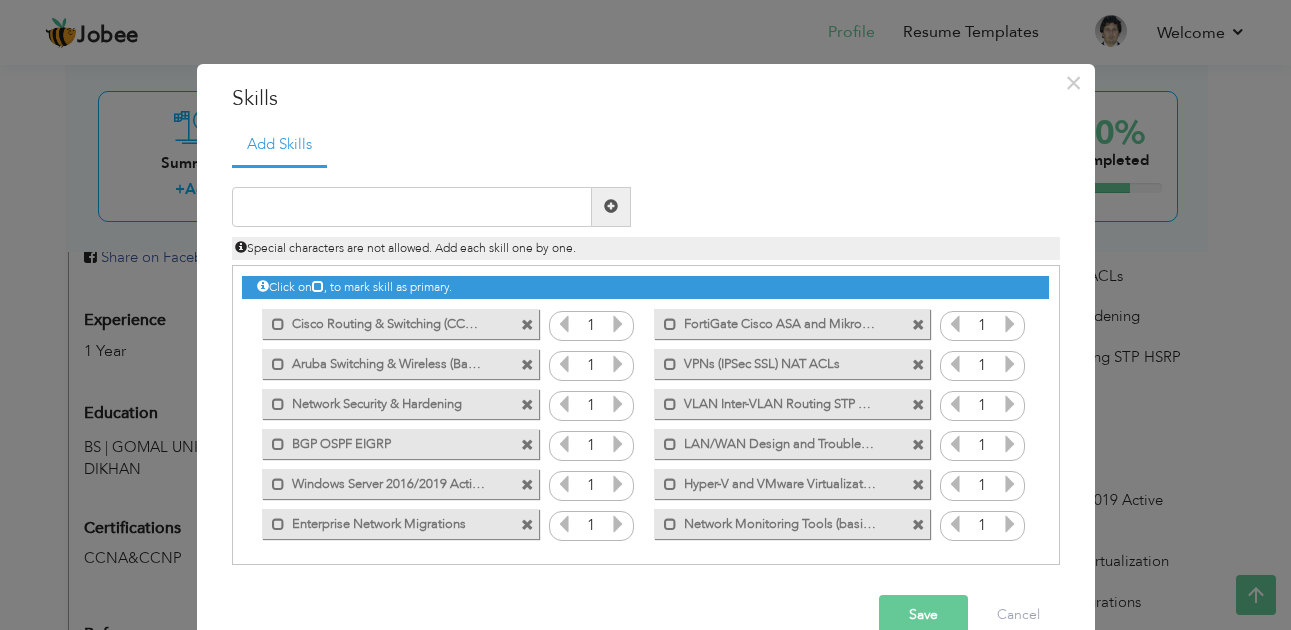 click at bounding box center [527, 325] 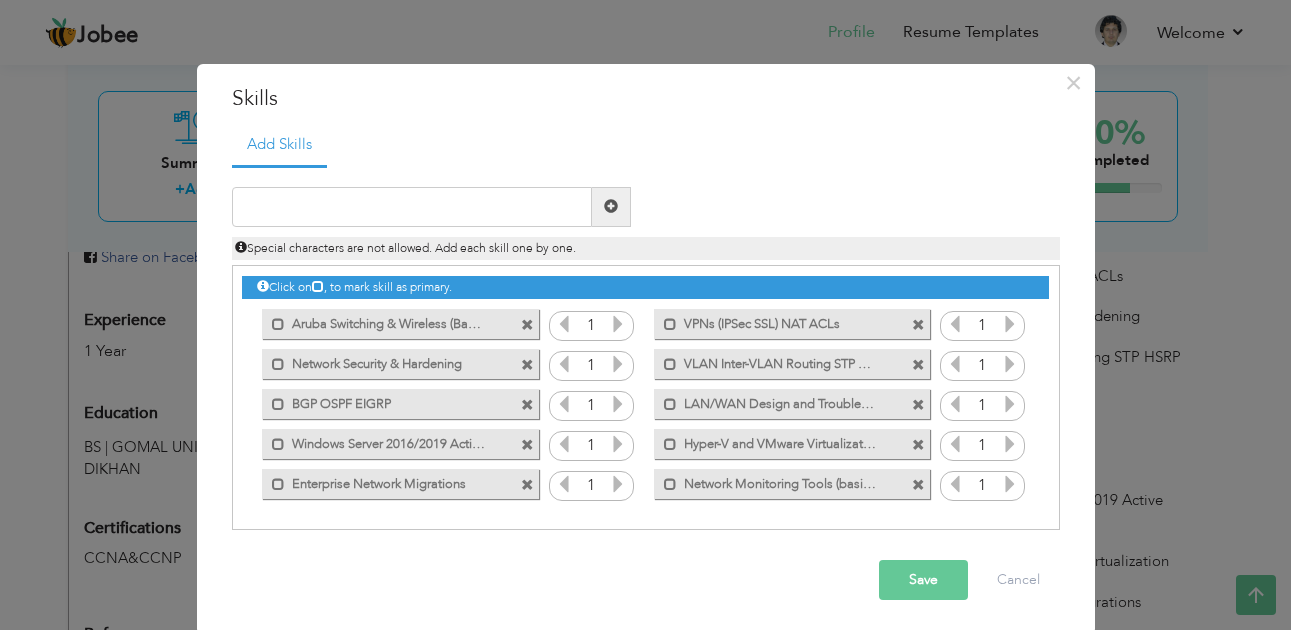 click at bounding box center (527, 325) 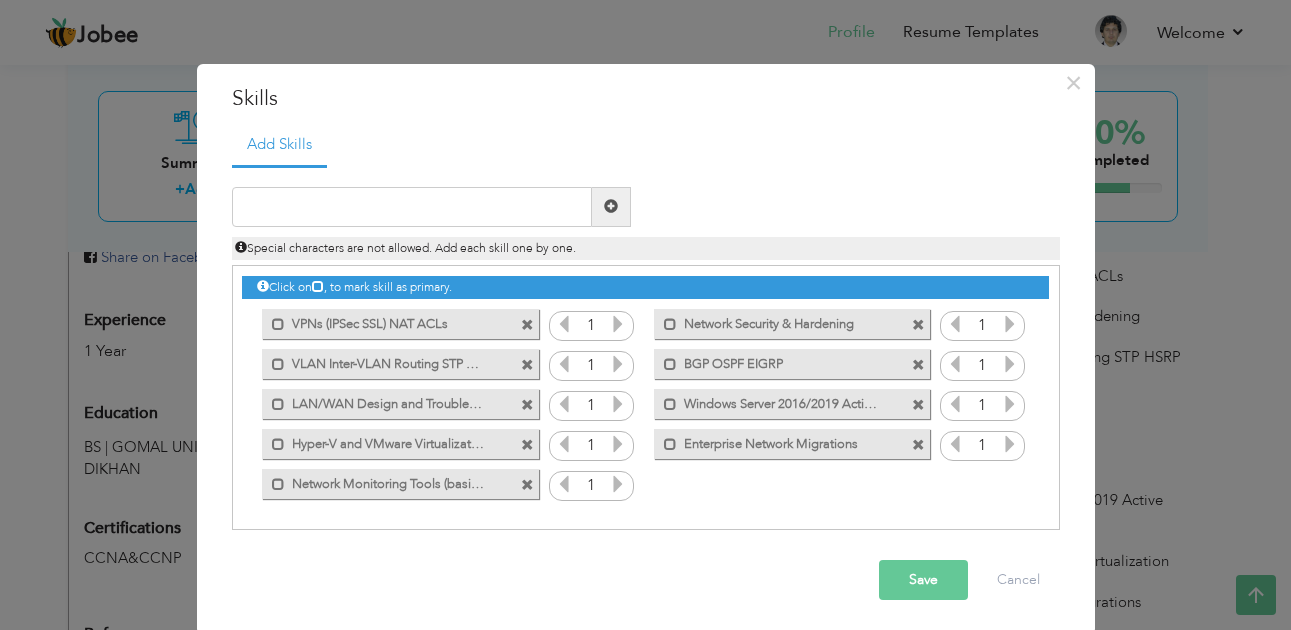 click at bounding box center (527, 325) 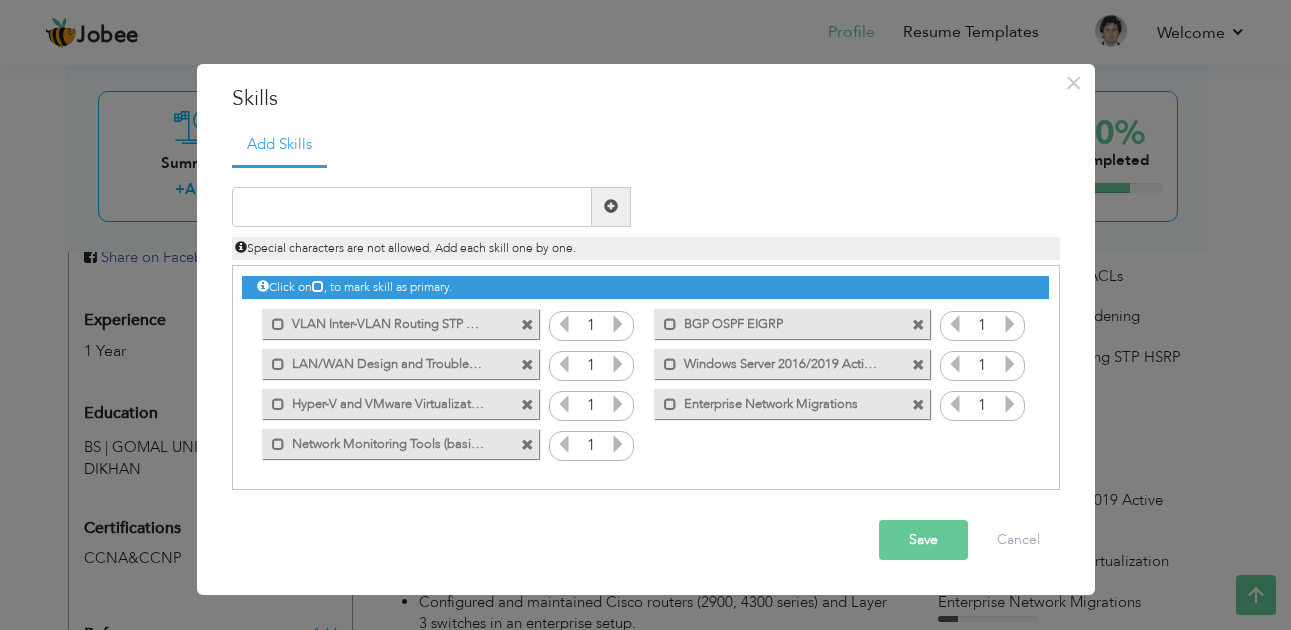 click at bounding box center [527, 325] 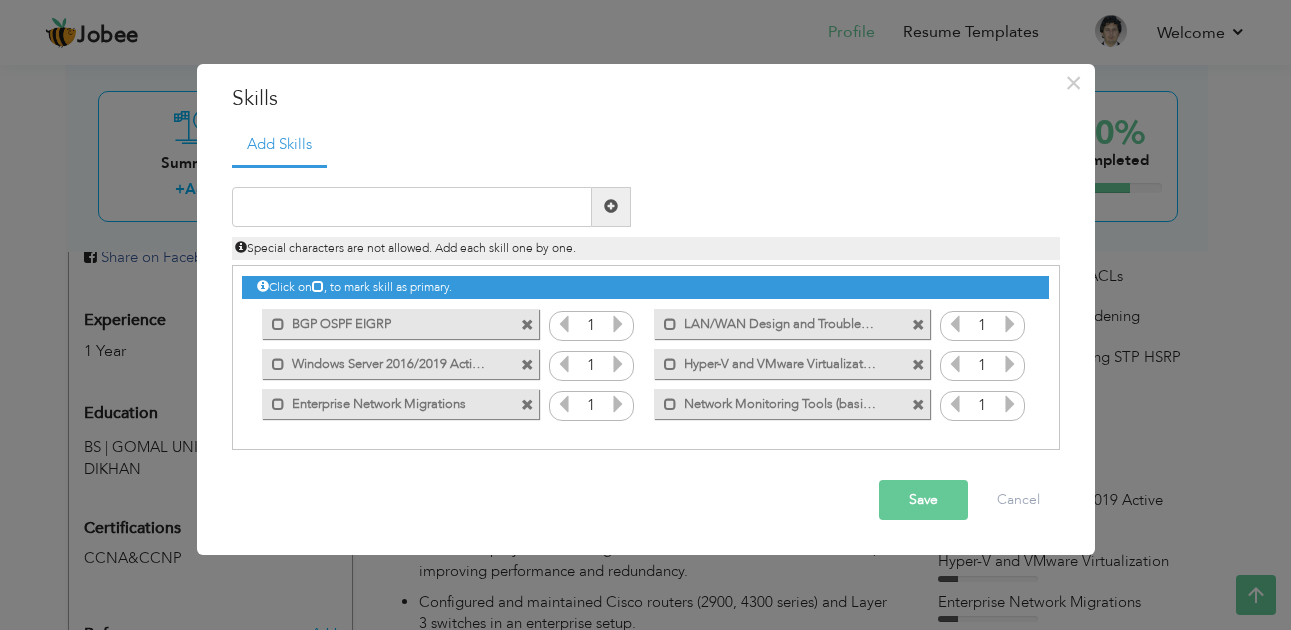 click at bounding box center [527, 325] 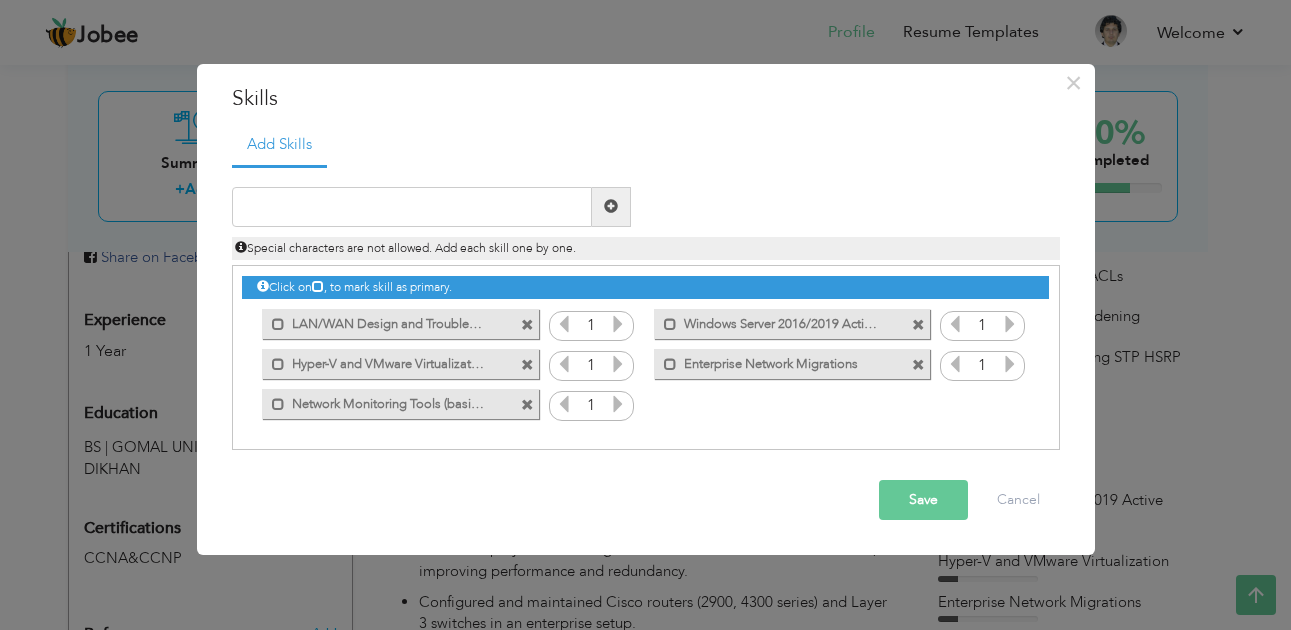 click at bounding box center [527, 325] 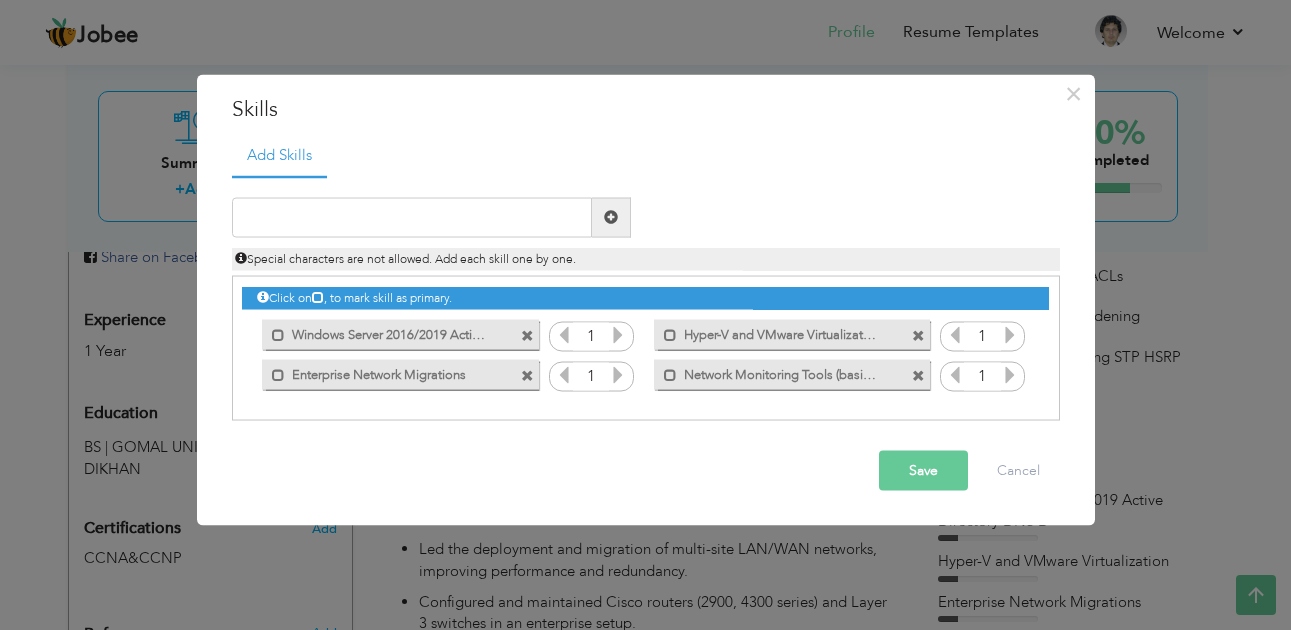 click at bounding box center [527, 336] 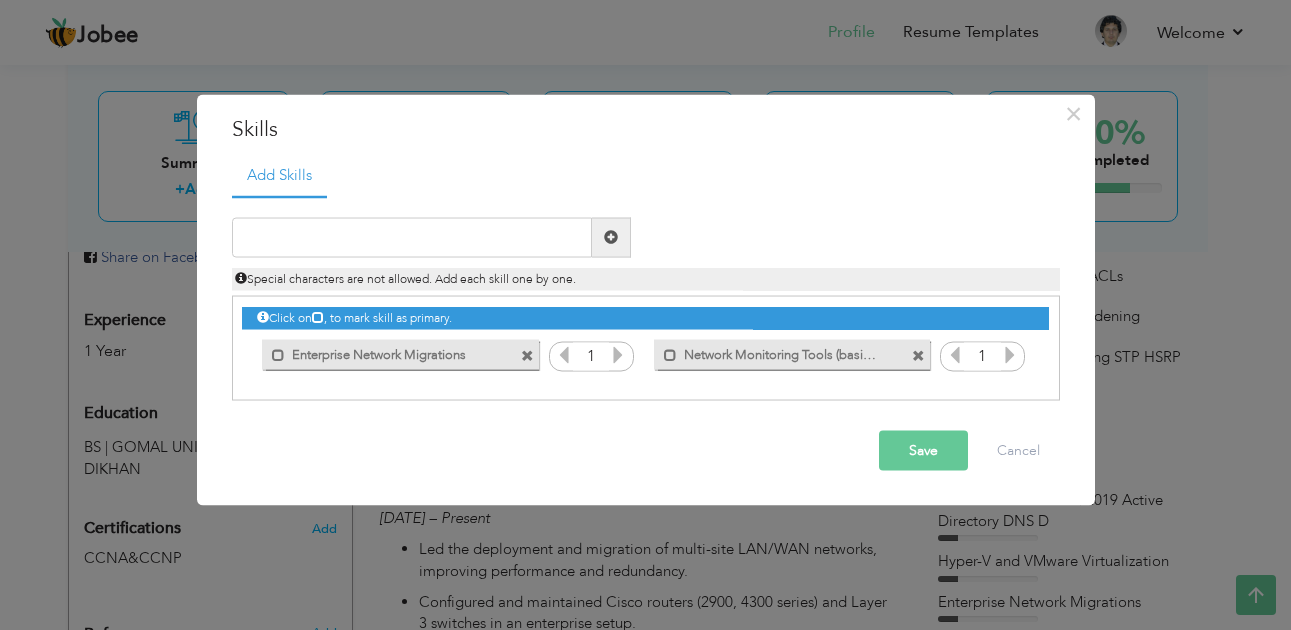 click on "Click on  , to mark skill as primary." at bounding box center [645, 318] 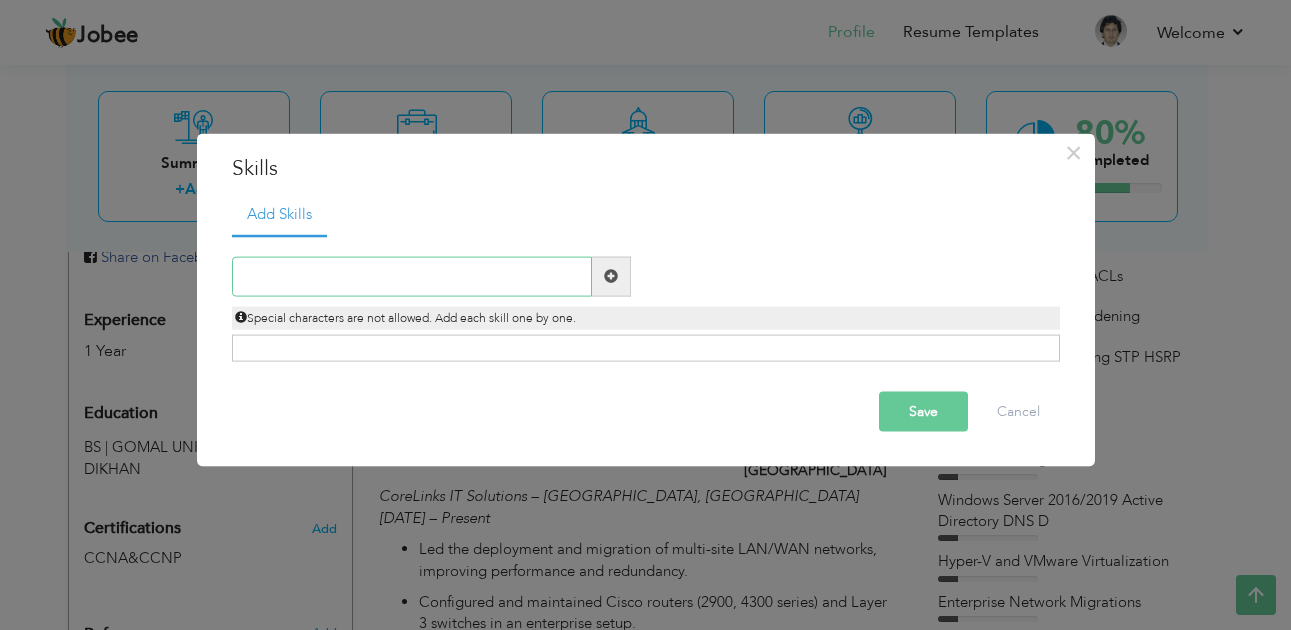 click at bounding box center [412, 276] 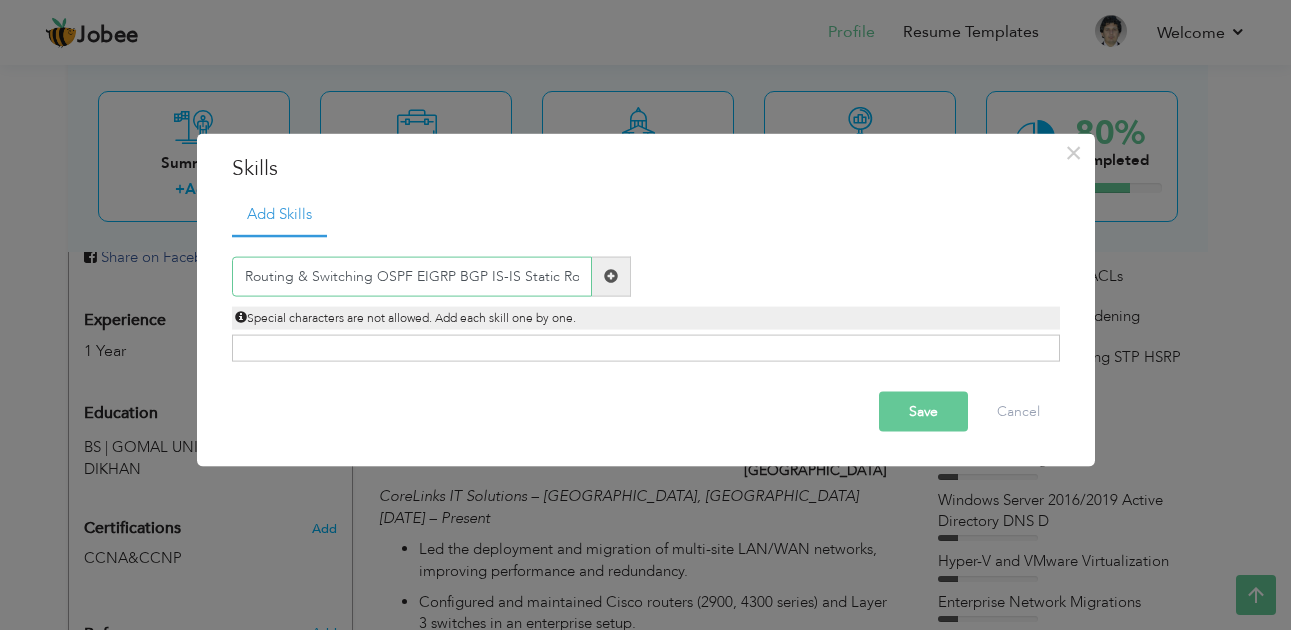 type on "Routing & Switching OSPF EIGRP BGP IS-IS Static Ro" 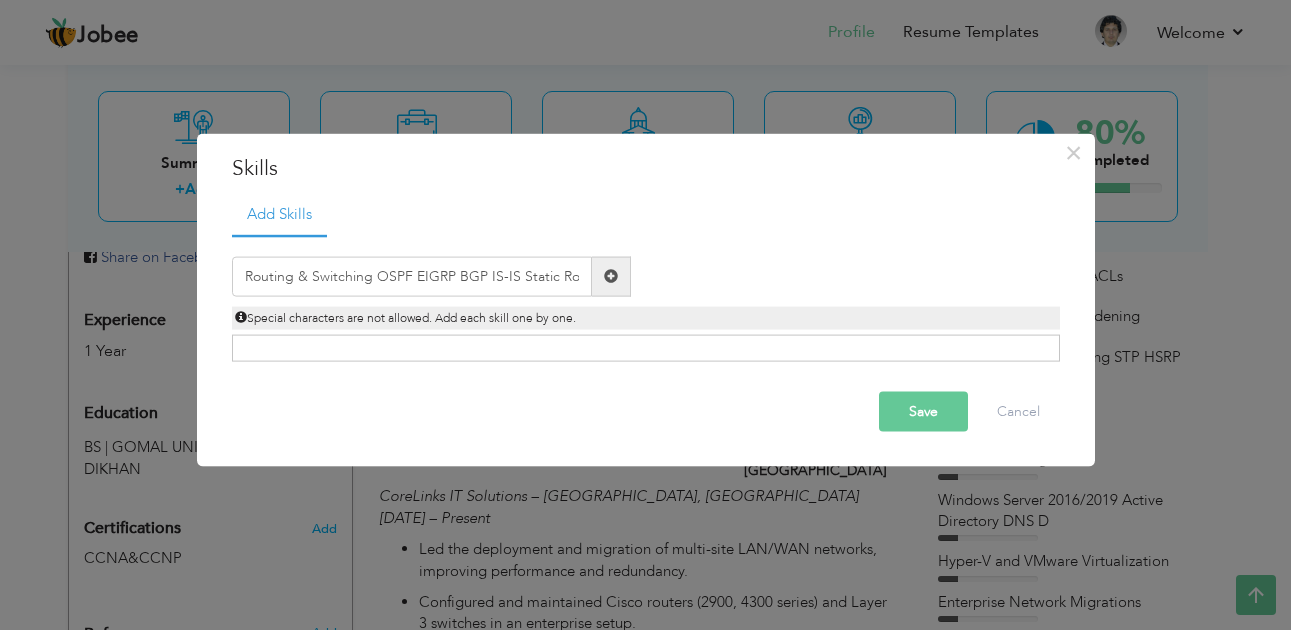 click on "Save" at bounding box center (923, 411) 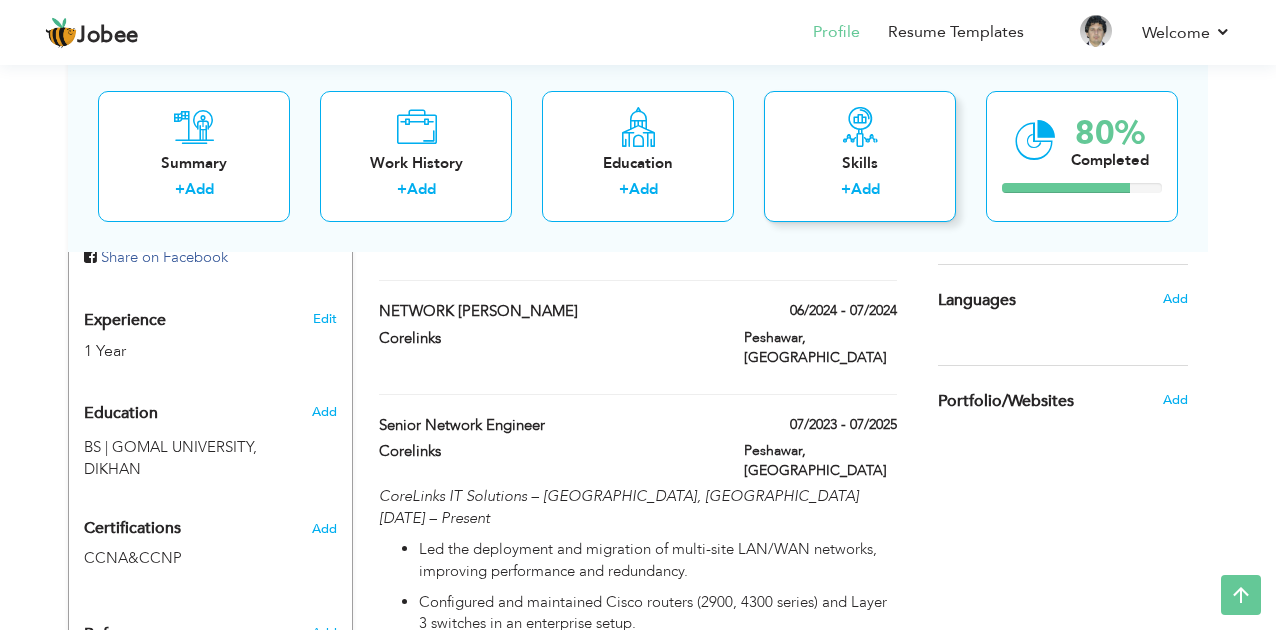 click on "Skills
+  Add" at bounding box center (860, 155) 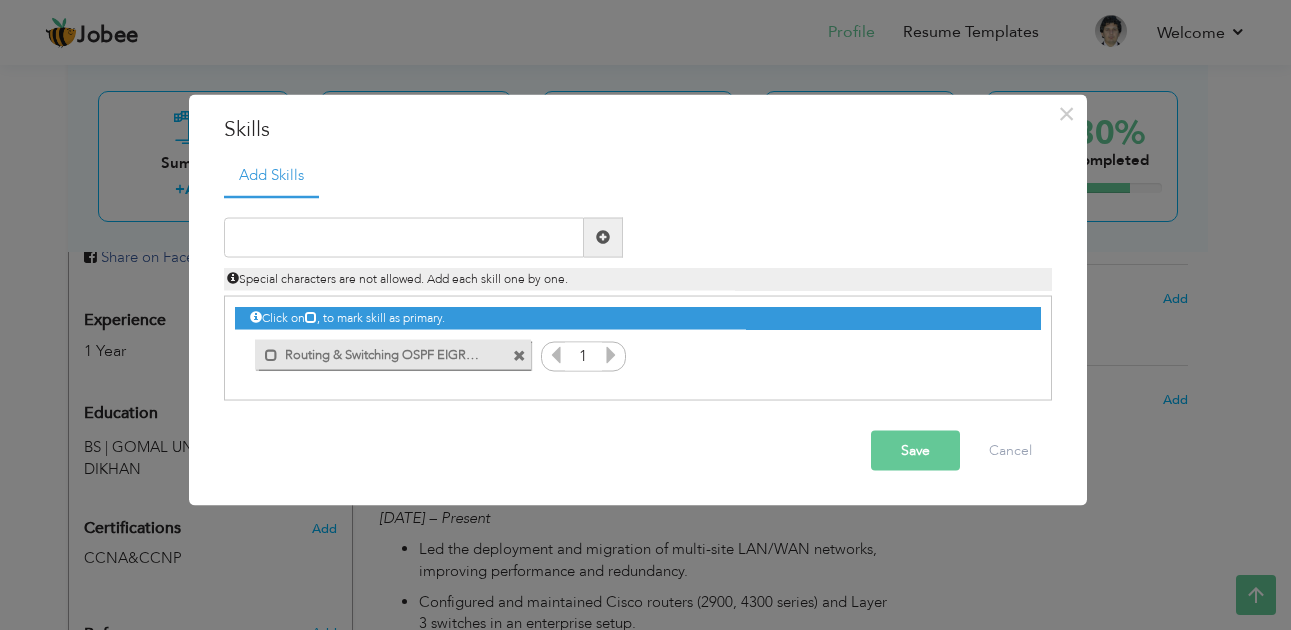 drag, startPoint x: 888, startPoint y: 127, endPoint x: 237, endPoint y: 307, distance: 675.4265 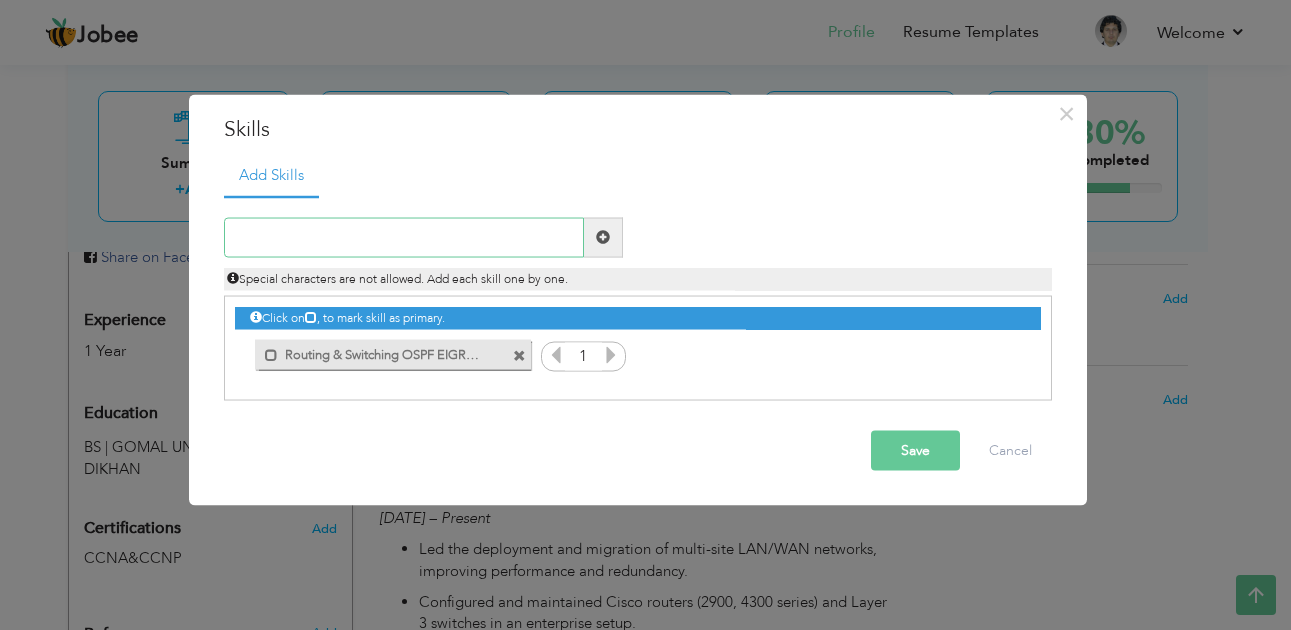 click at bounding box center (404, 237) 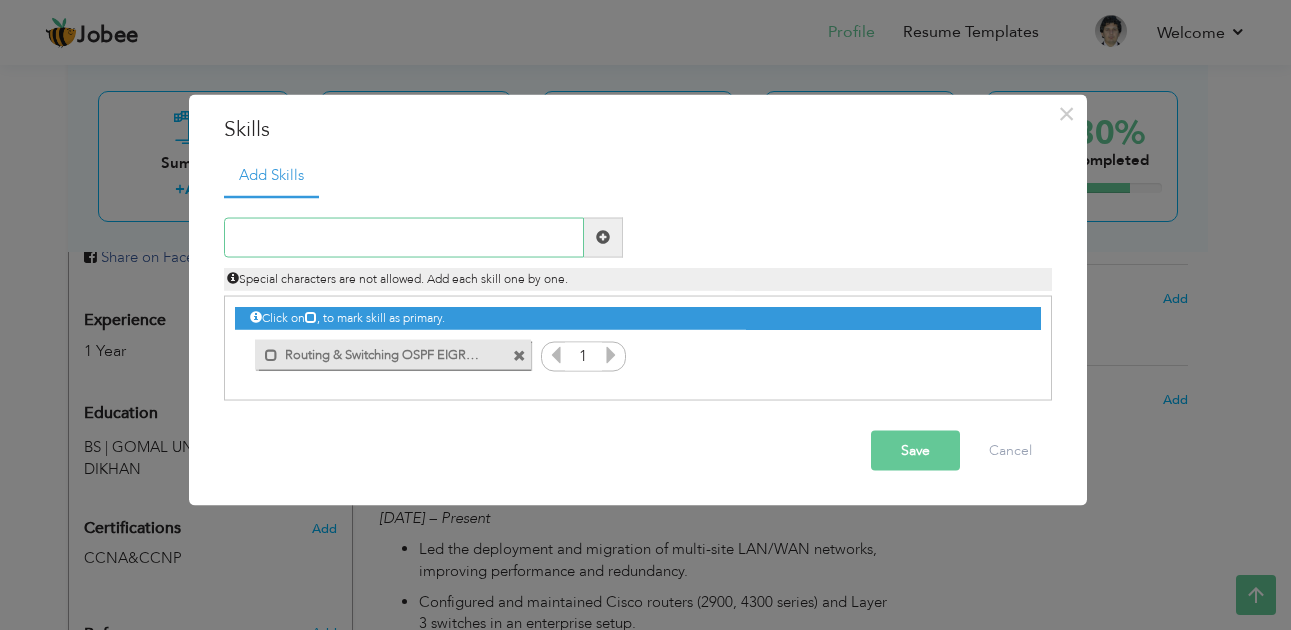 paste on "Firewalls & Security Cisco ASA (5505 5510 5520) Fo" 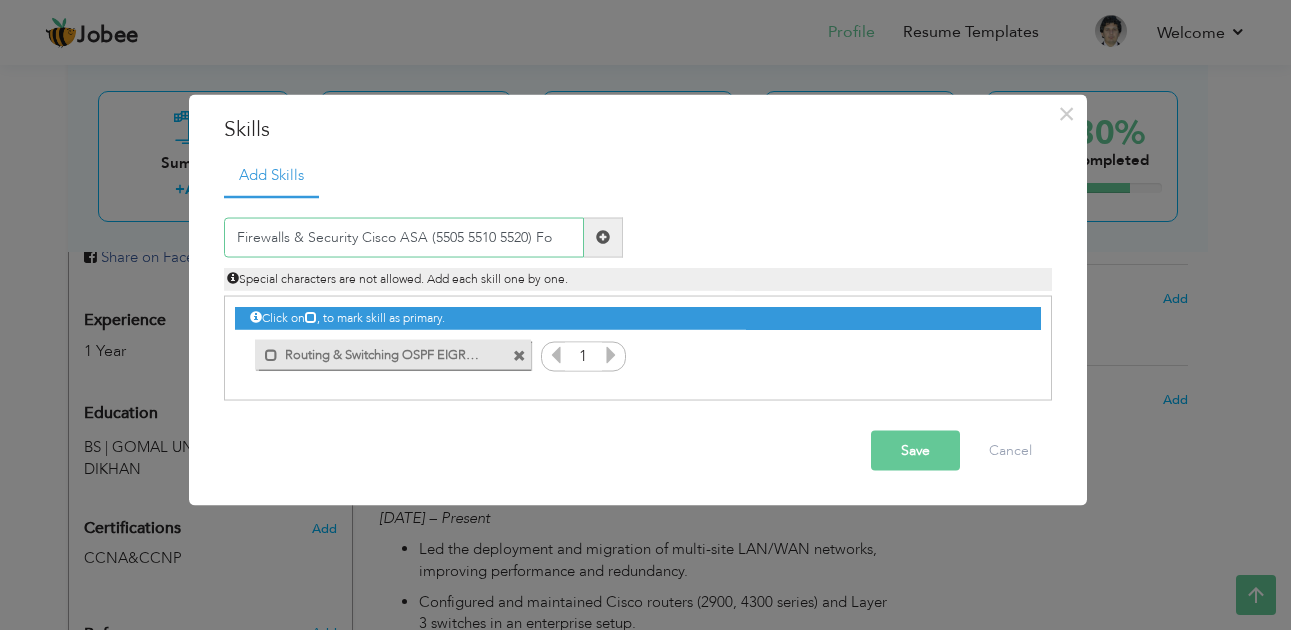 type on "Firewalls & Security Cisco ASA (5505 5510 5520) Fo" 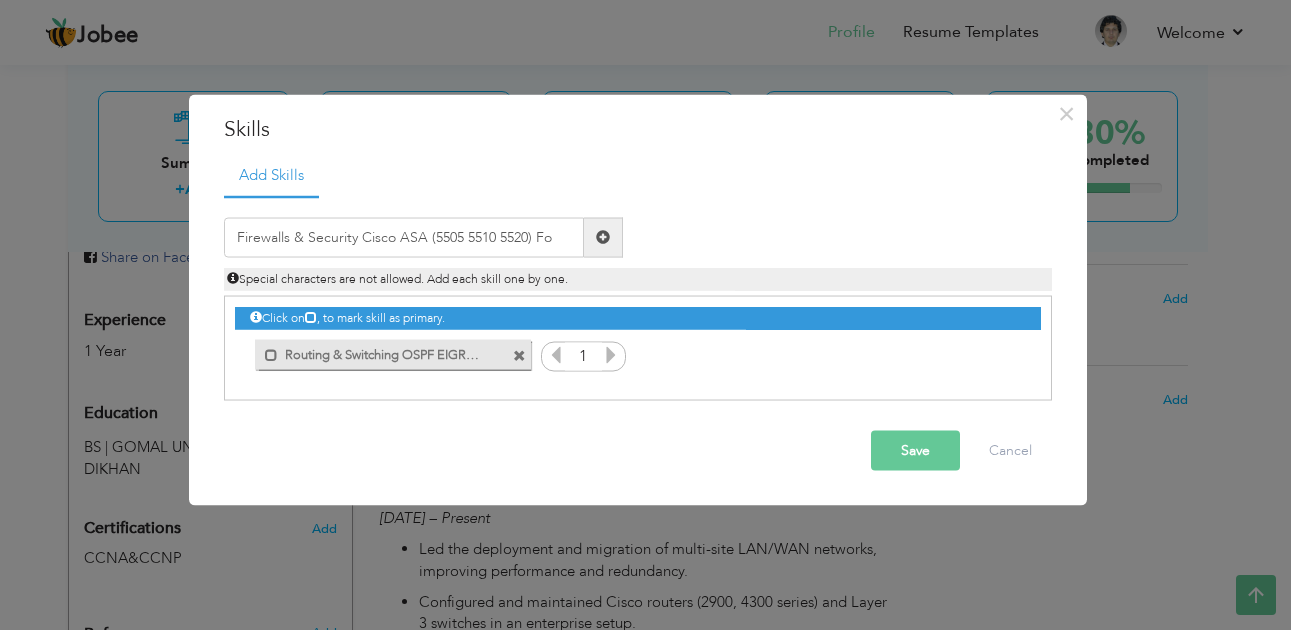 click on "Save" at bounding box center (915, 450) 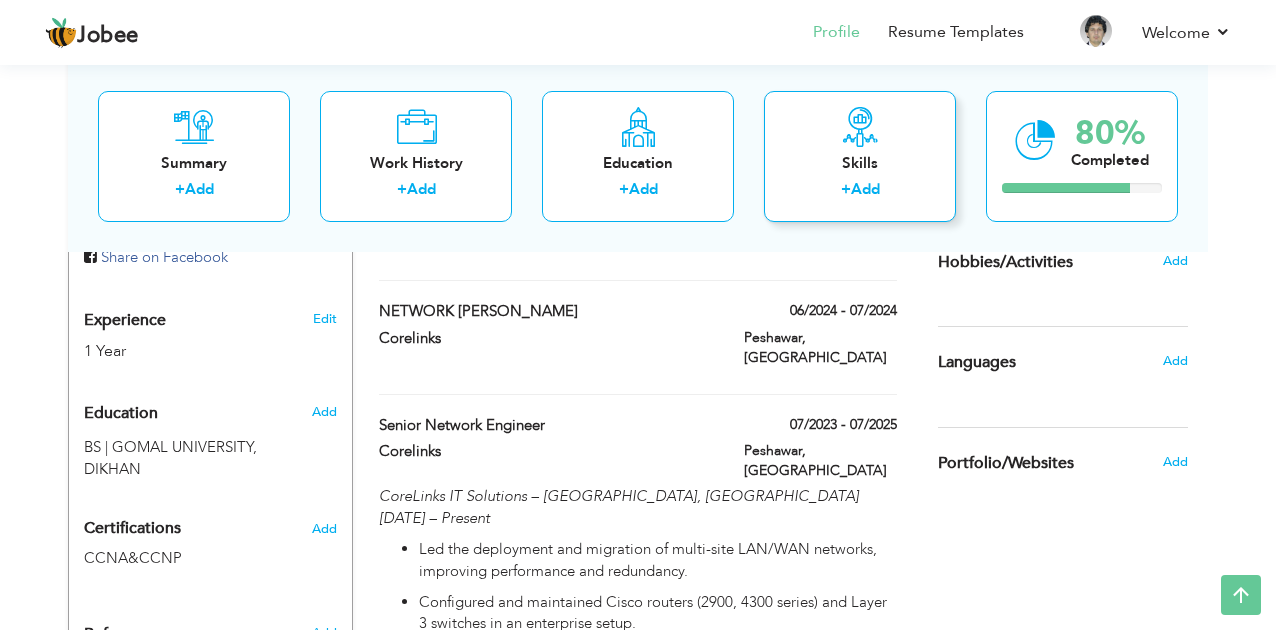 click on "Skills
+  Add" at bounding box center (860, 155) 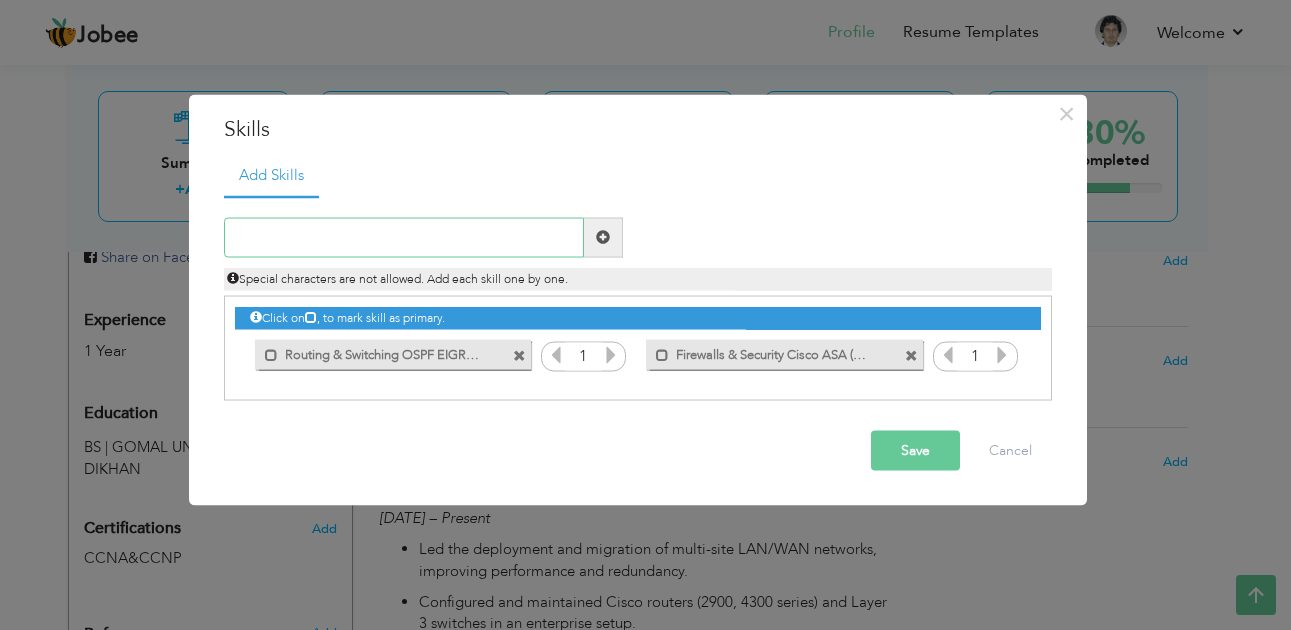 click at bounding box center [404, 237] 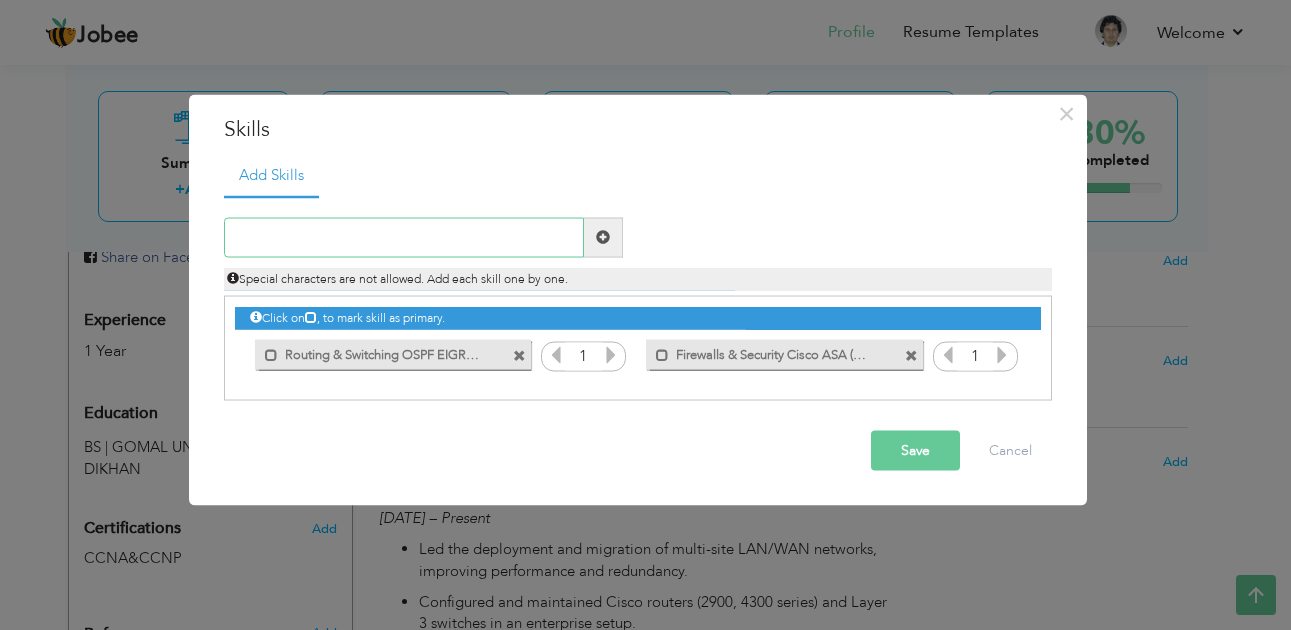 paste on "VPN Technologies: IPsec VPN SSL VPN DMVPN Site-to-" 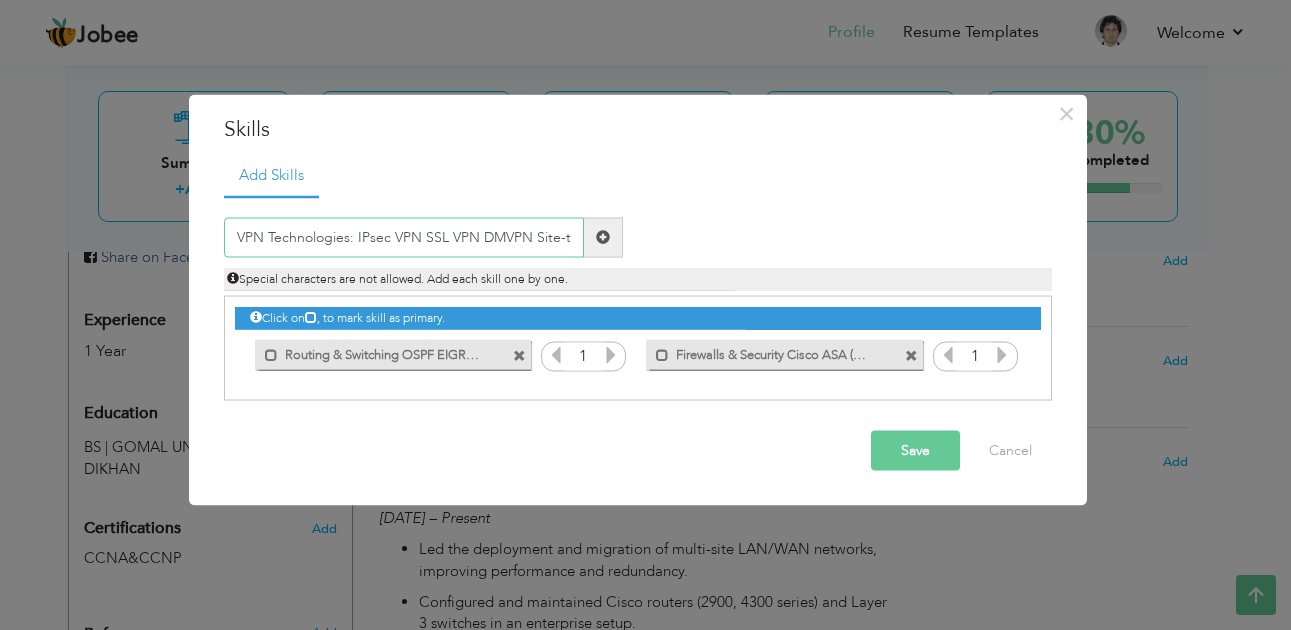 scroll, scrollTop: 0, scrollLeft: 9, axis: horizontal 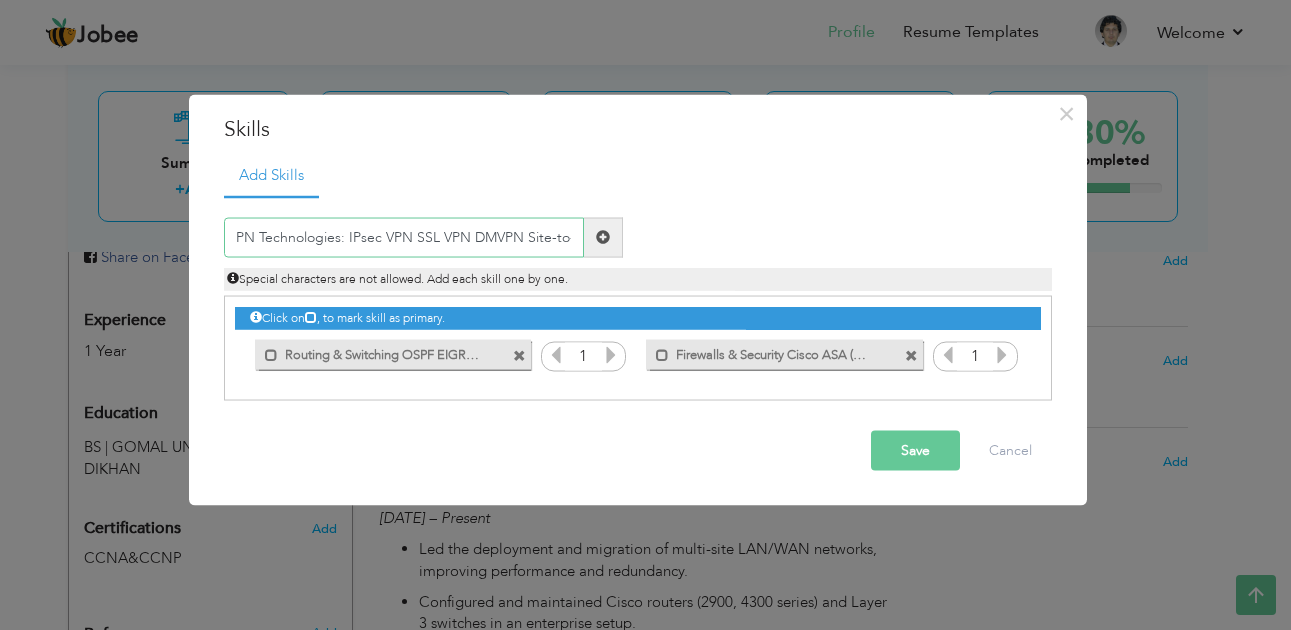 type on "VPN Technologies: IPsec VPN SSL VPN DMVPN Site-to-" 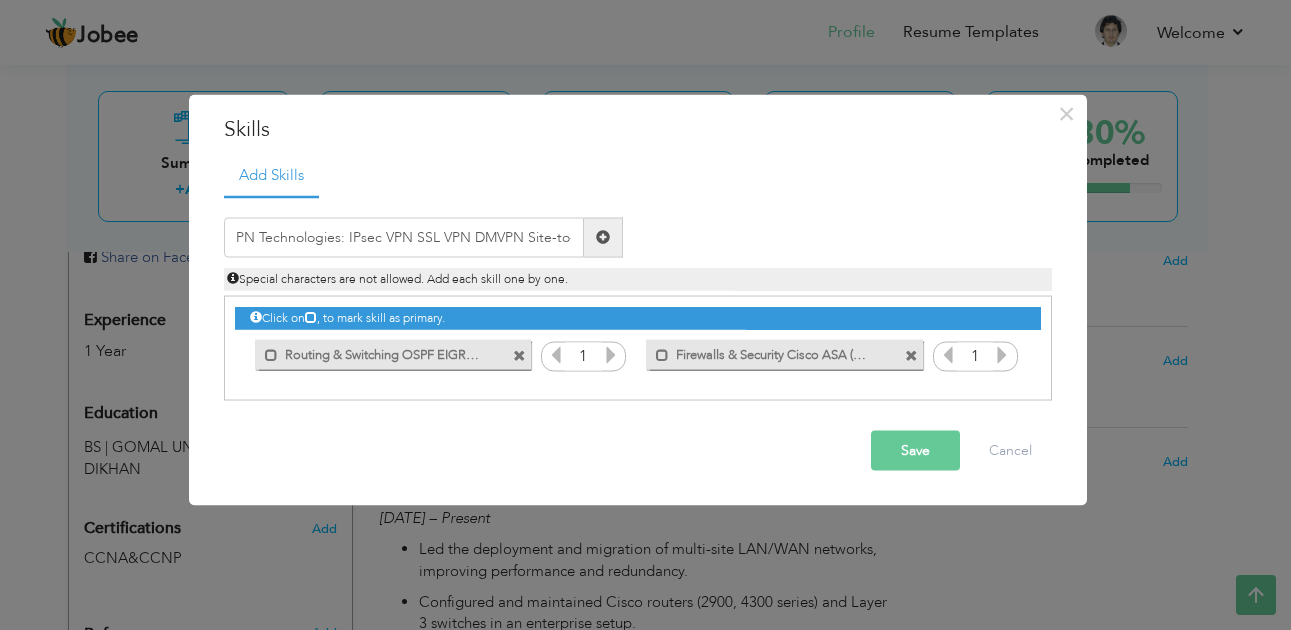 scroll, scrollTop: 0, scrollLeft: 0, axis: both 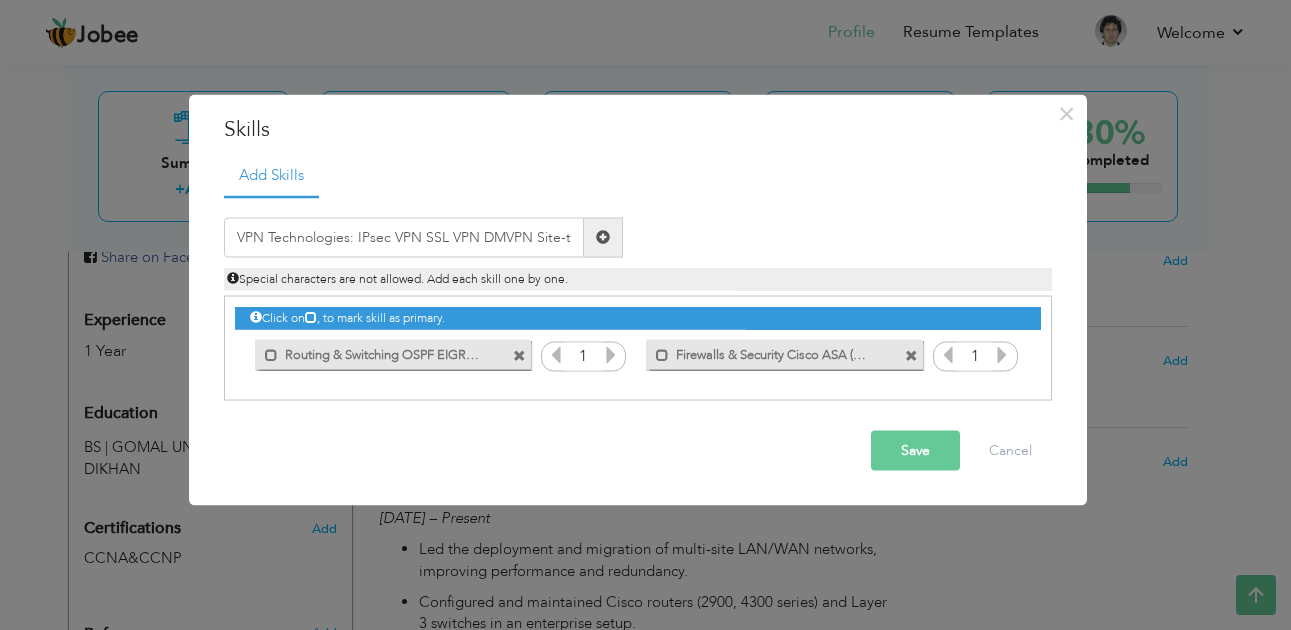 click on "Save" at bounding box center [915, 450] 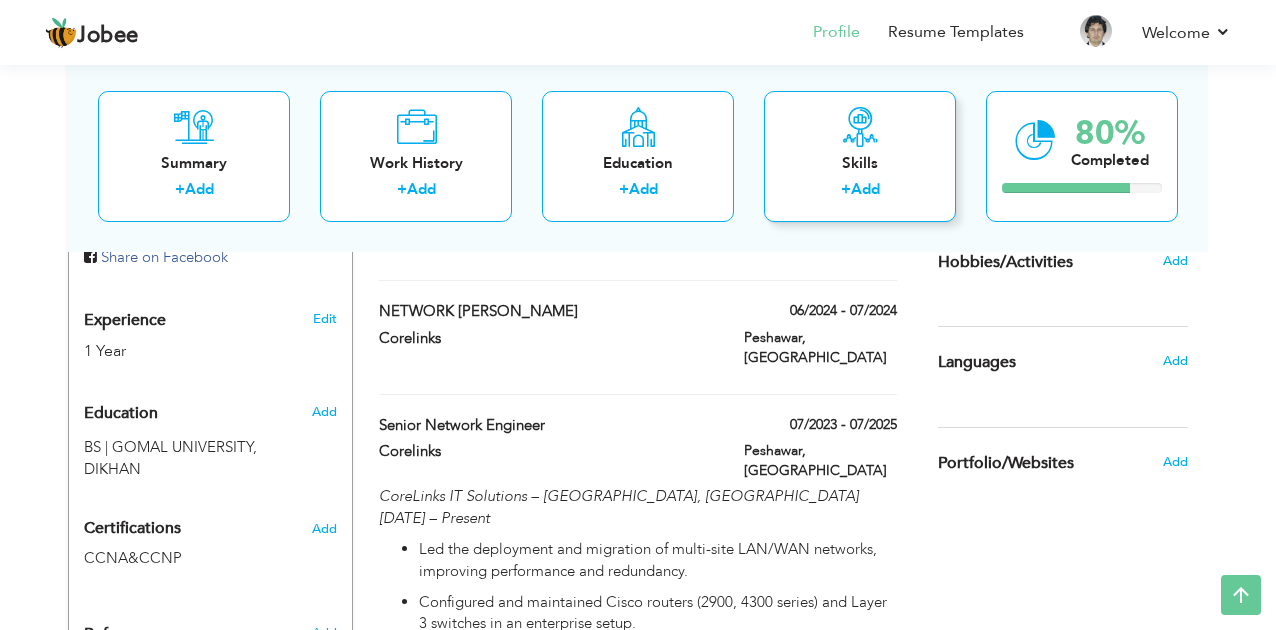 click on "Skills" at bounding box center [860, 162] 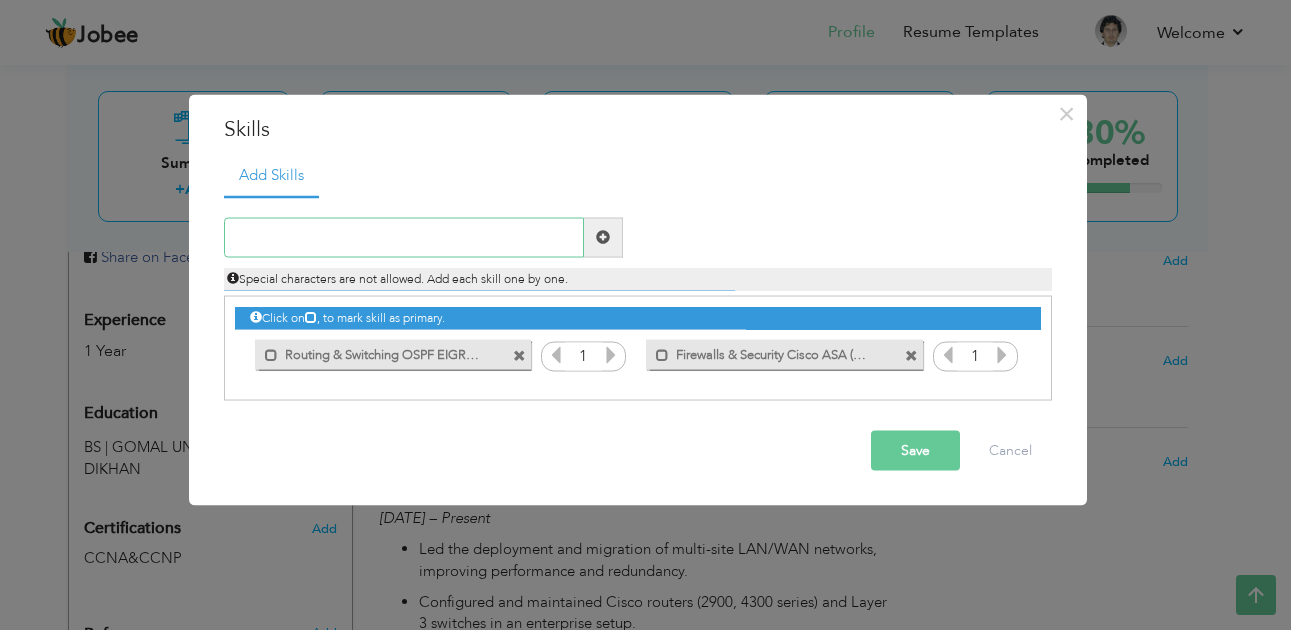click at bounding box center (404, 237) 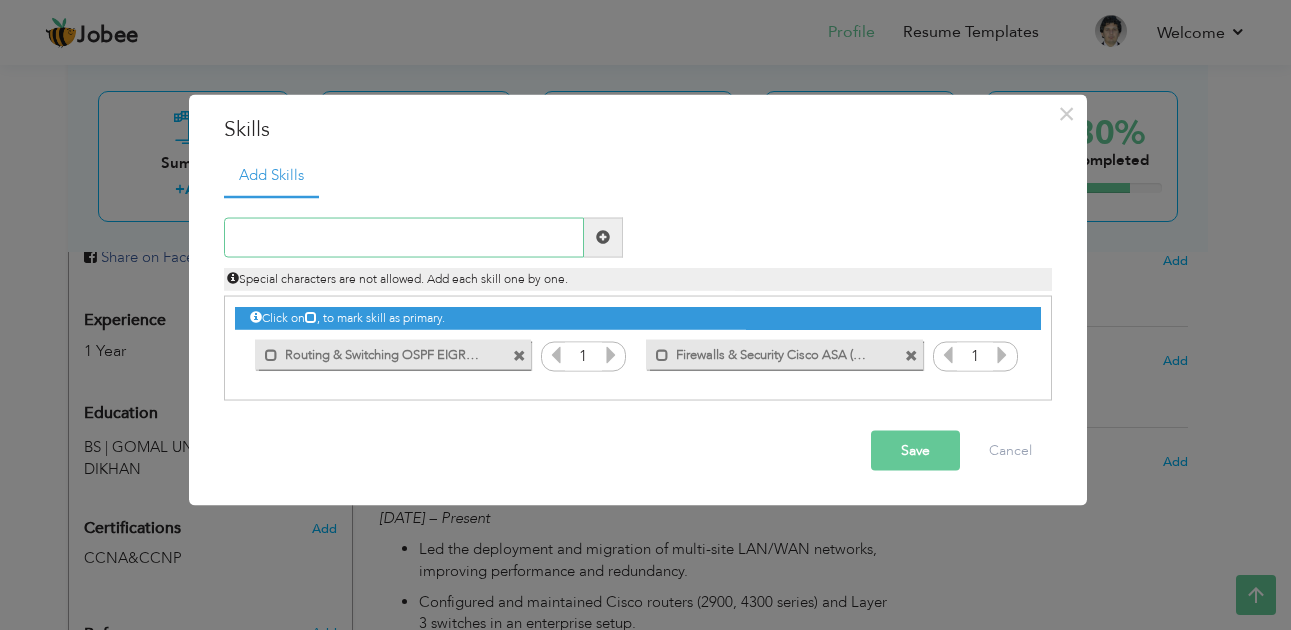 paste on "Network Services NAT/PAT ACLs Time-Based ACLs DNS" 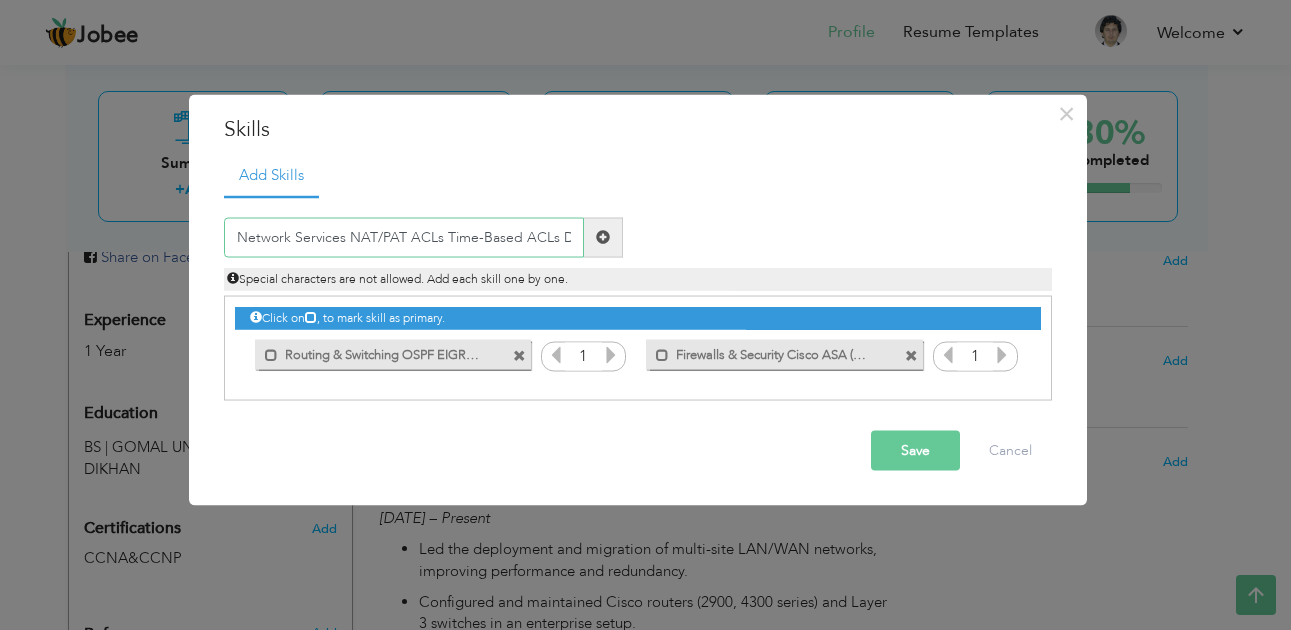 scroll, scrollTop: 0, scrollLeft: 19, axis: horizontal 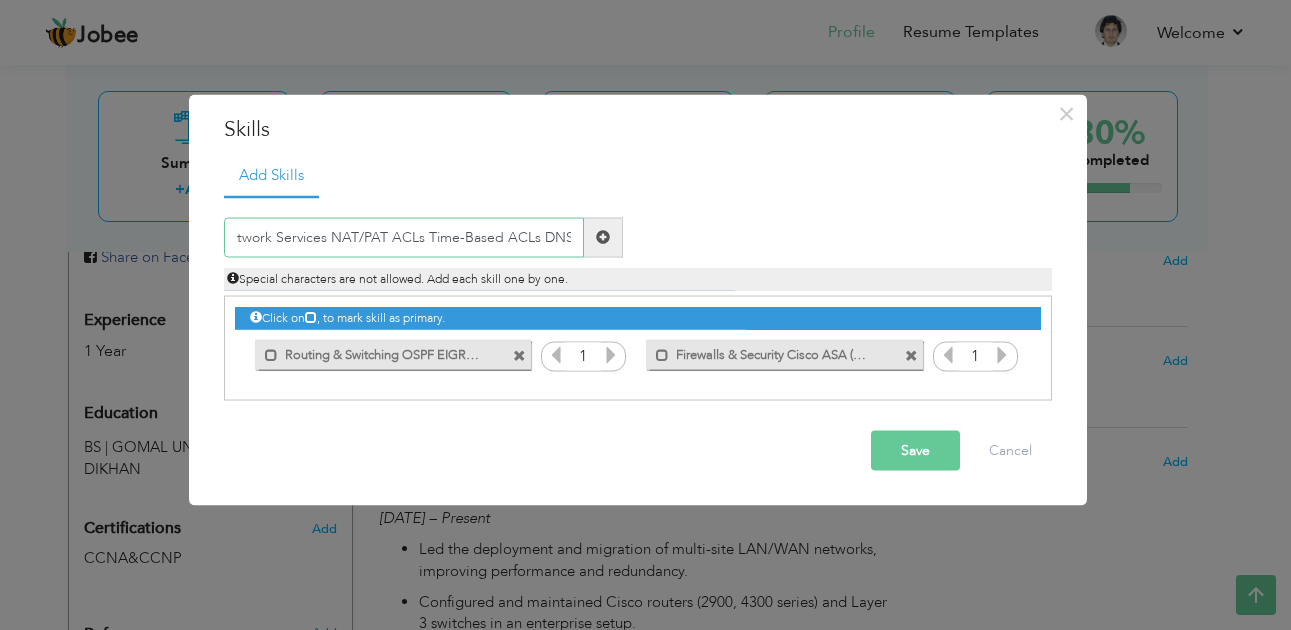 type on "Network Services NAT/PAT ACLs Time-Based ACLs DNS" 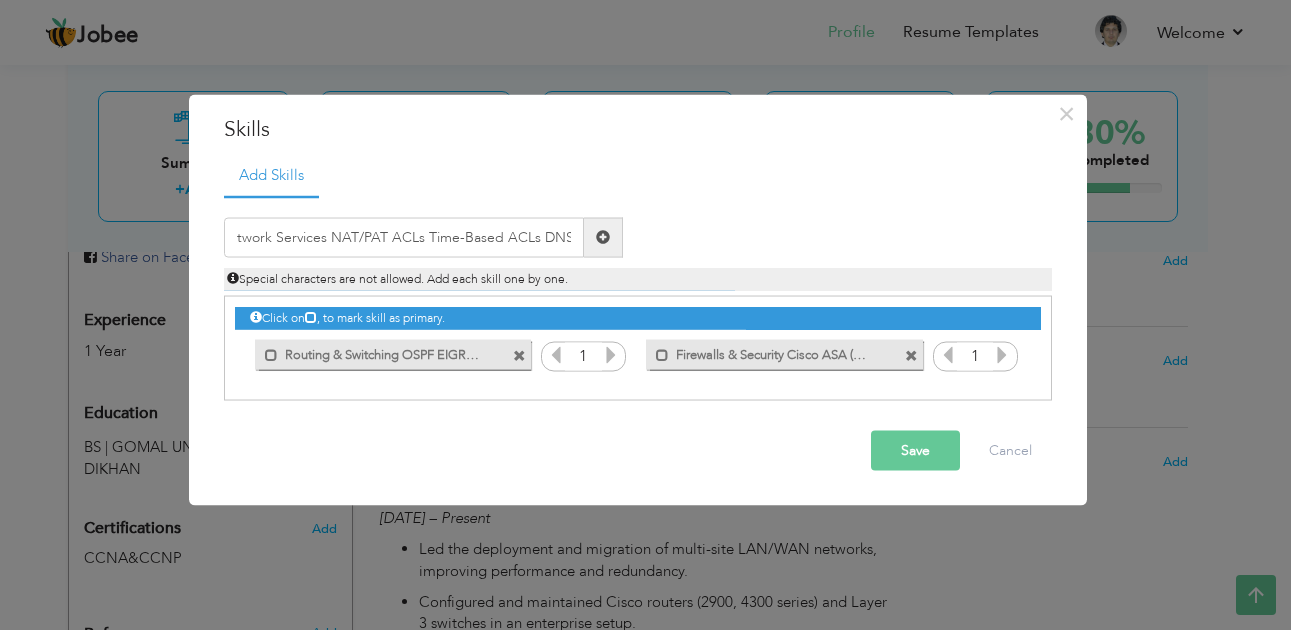 scroll, scrollTop: 0, scrollLeft: 0, axis: both 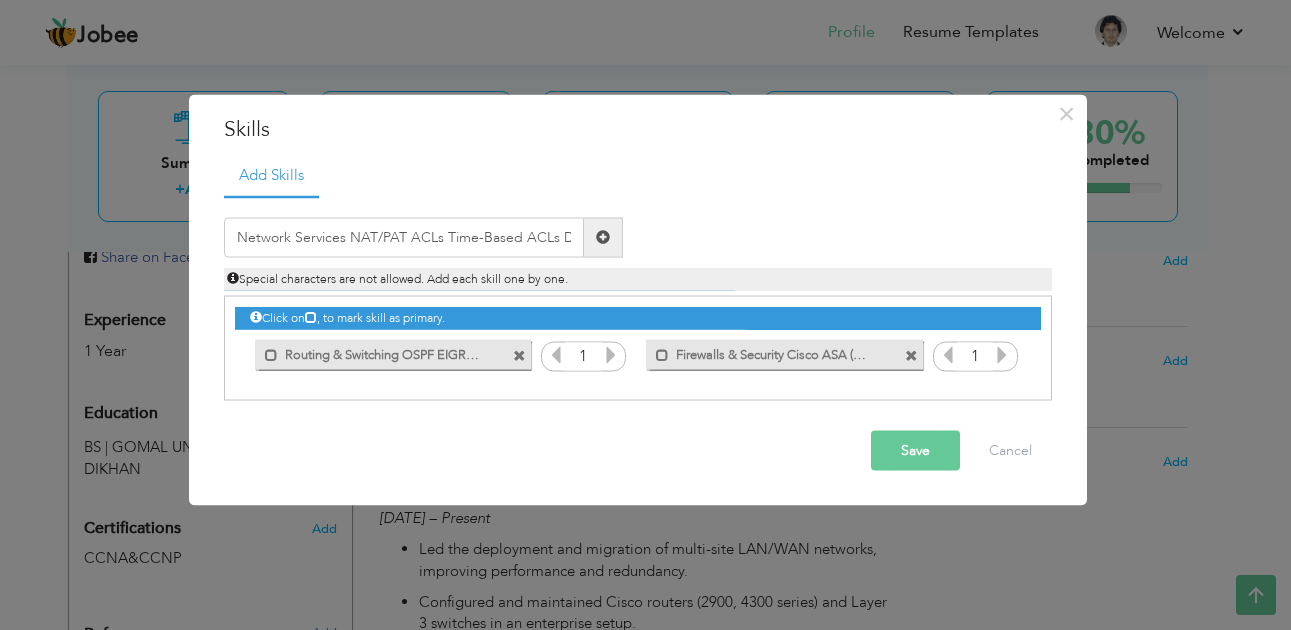 click on "Save" at bounding box center [915, 450] 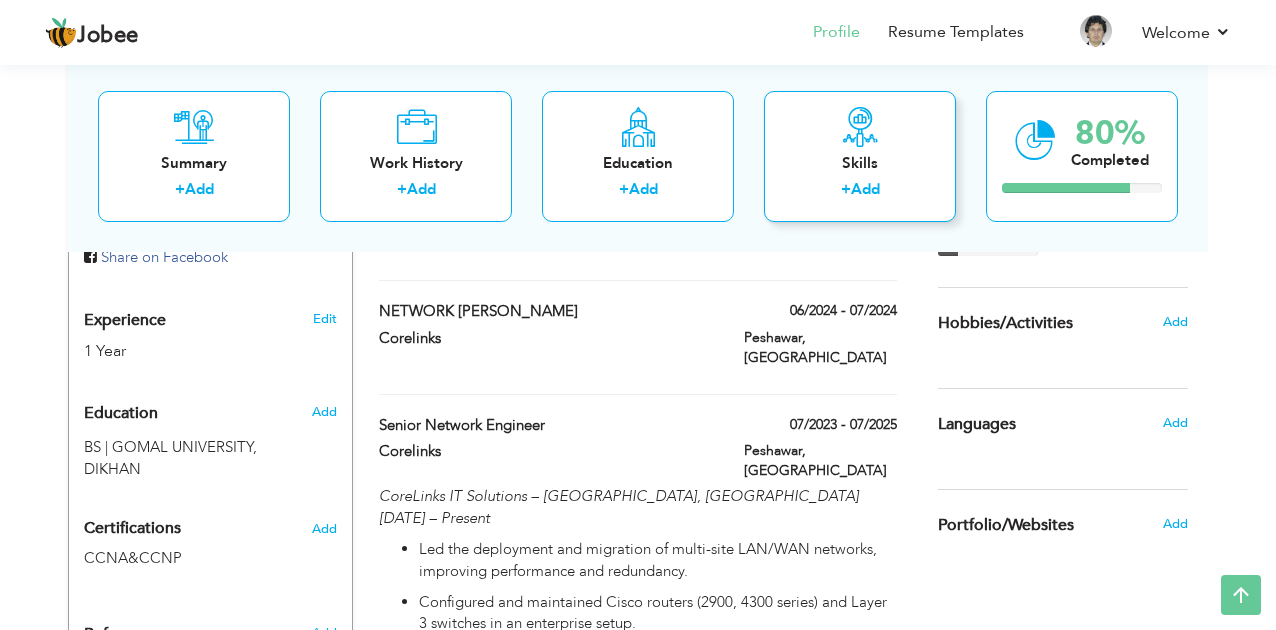 click on "Skills" at bounding box center [860, 162] 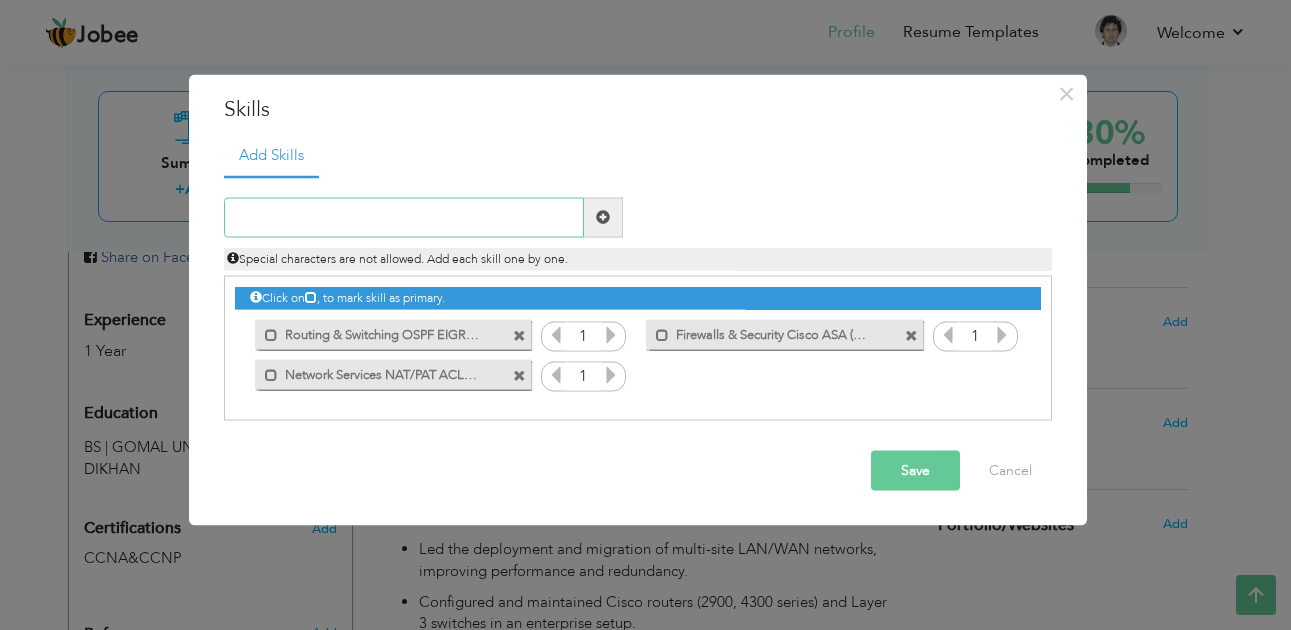 click at bounding box center (404, 217) 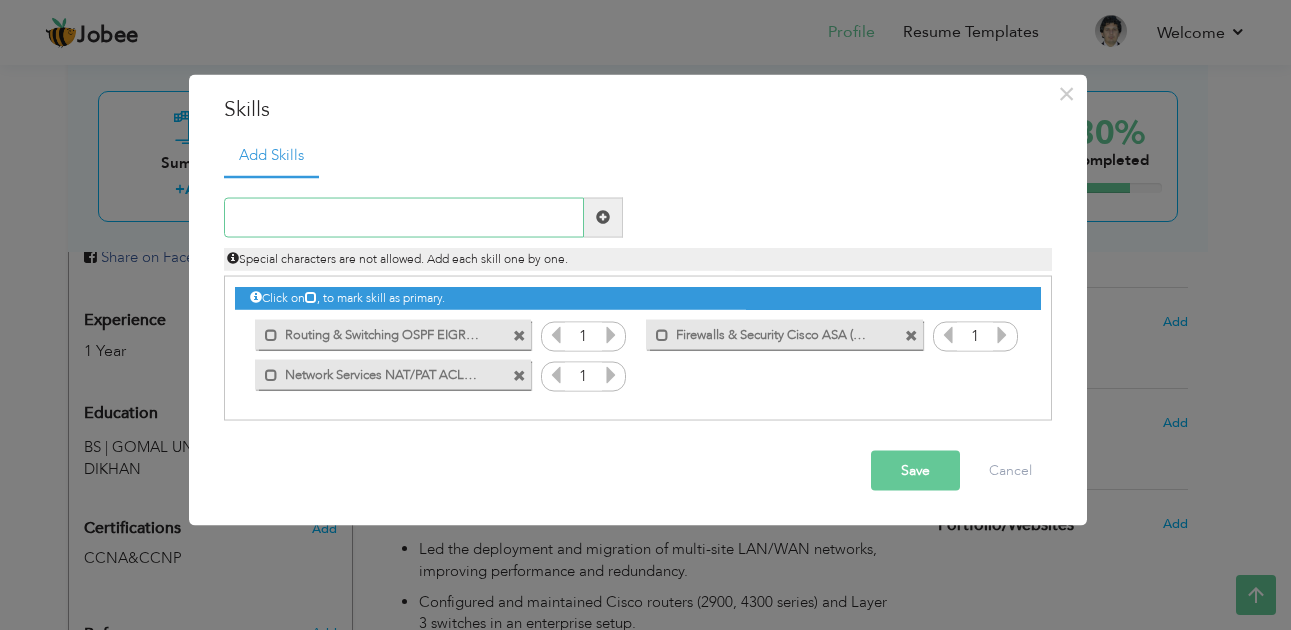 paste on "Virtualization: VMware ESXi, Microsoft Hyper-V" 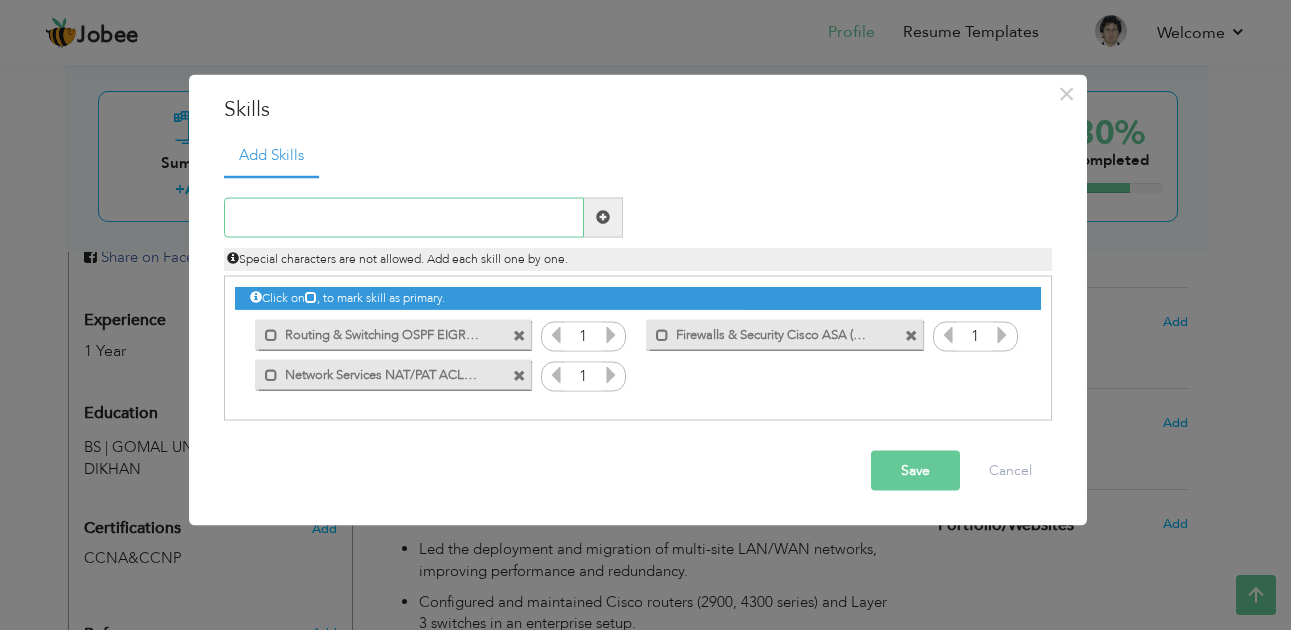 click at bounding box center [404, 217] 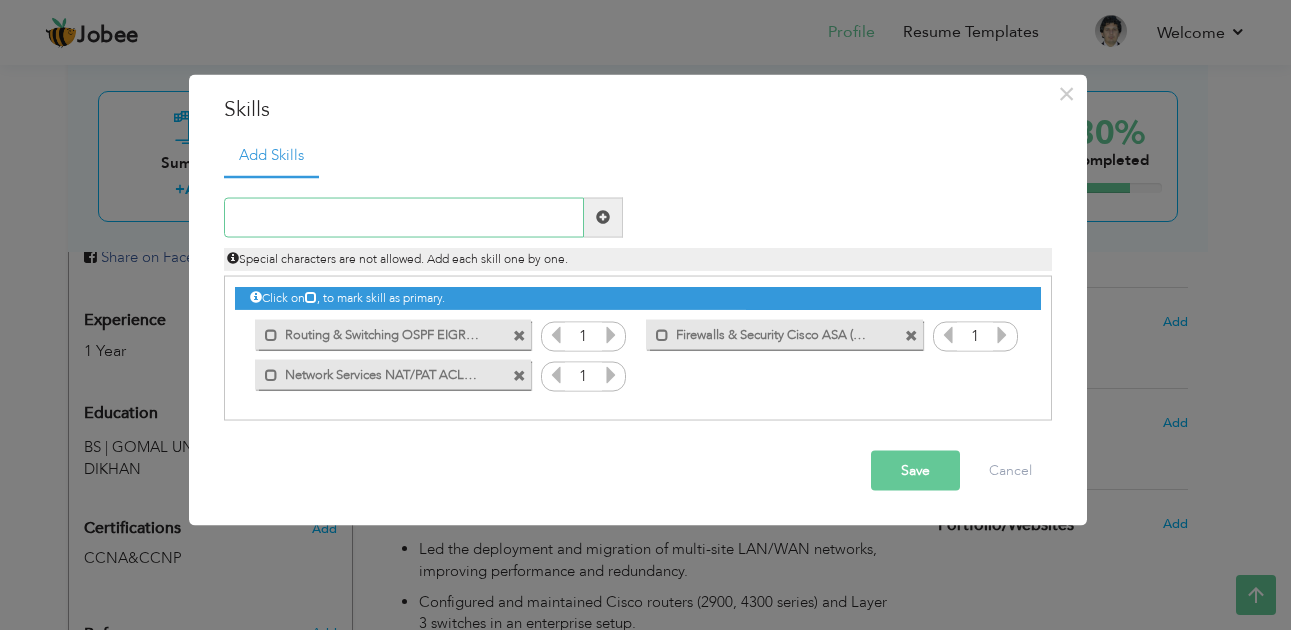 paste on "Virtualization VMware ESXi, Microsoft Hyper-V" 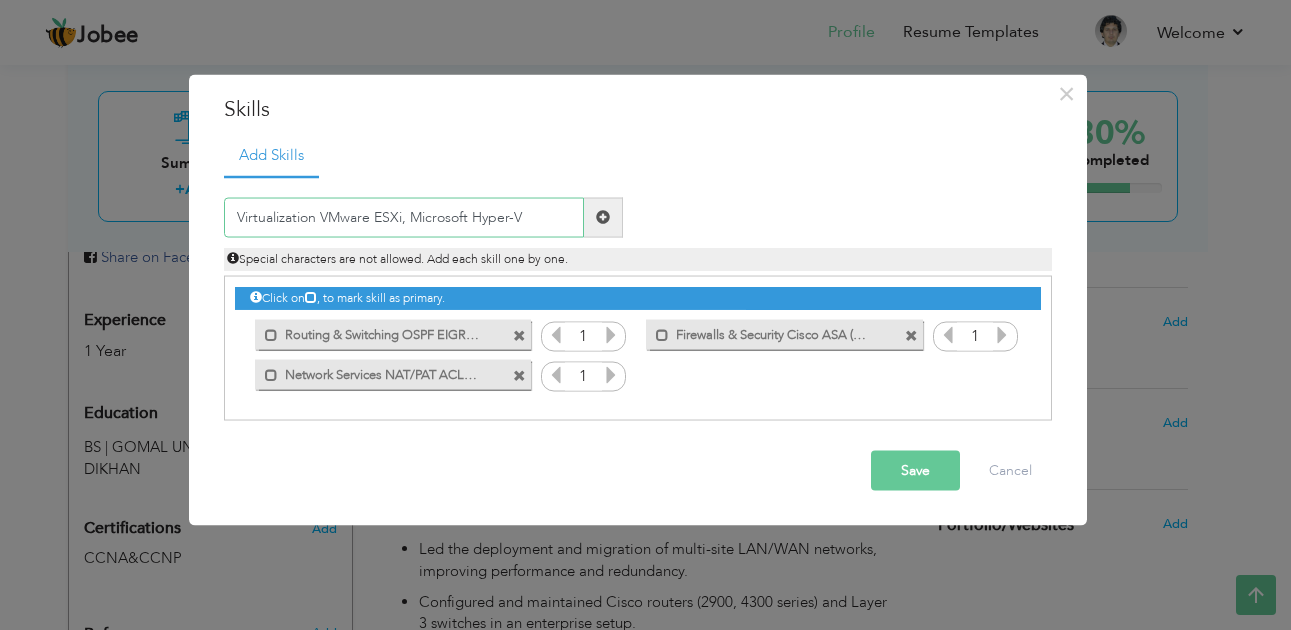 type on "Virtualization VMware ESXi, Microsoft Hyper-V" 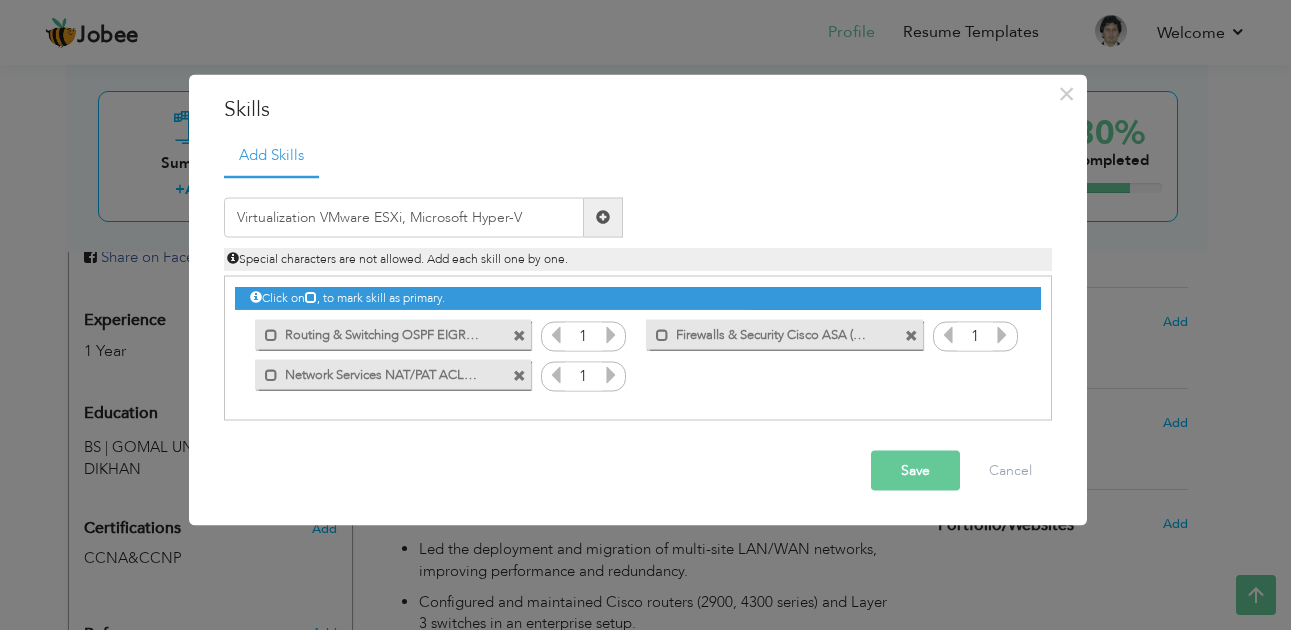 click on "Save" at bounding box center [915, 470] 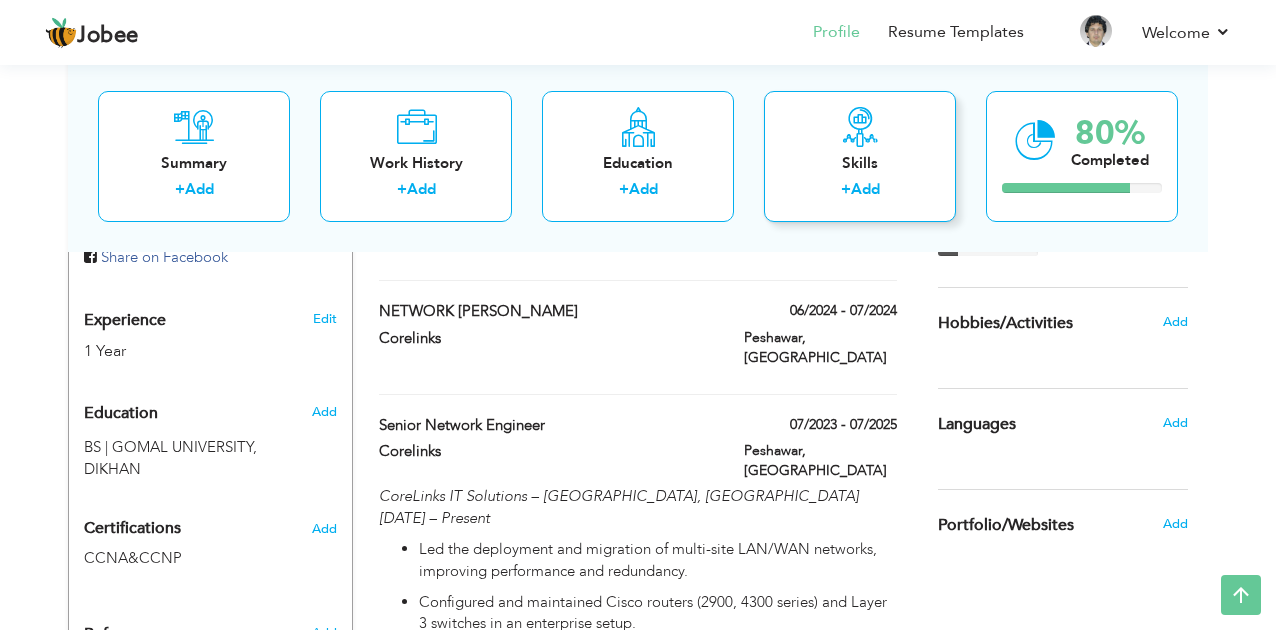 click on "Skills" at bounding box center [860, 162] 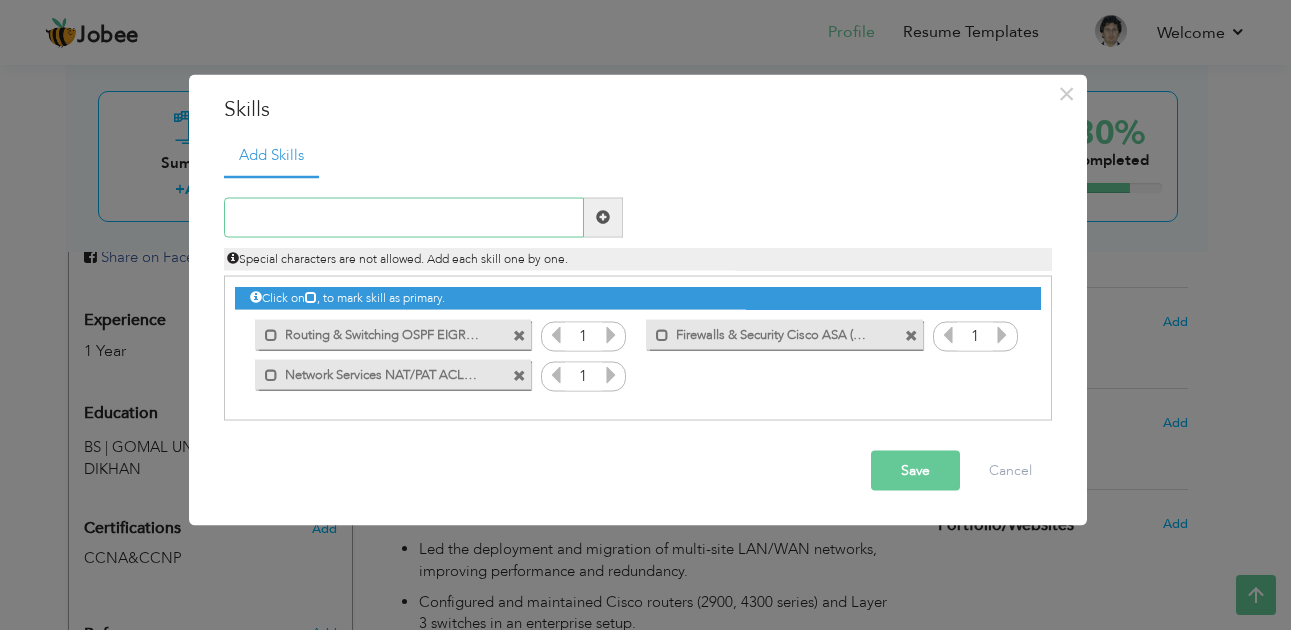 click at bounding box center (404, 217) 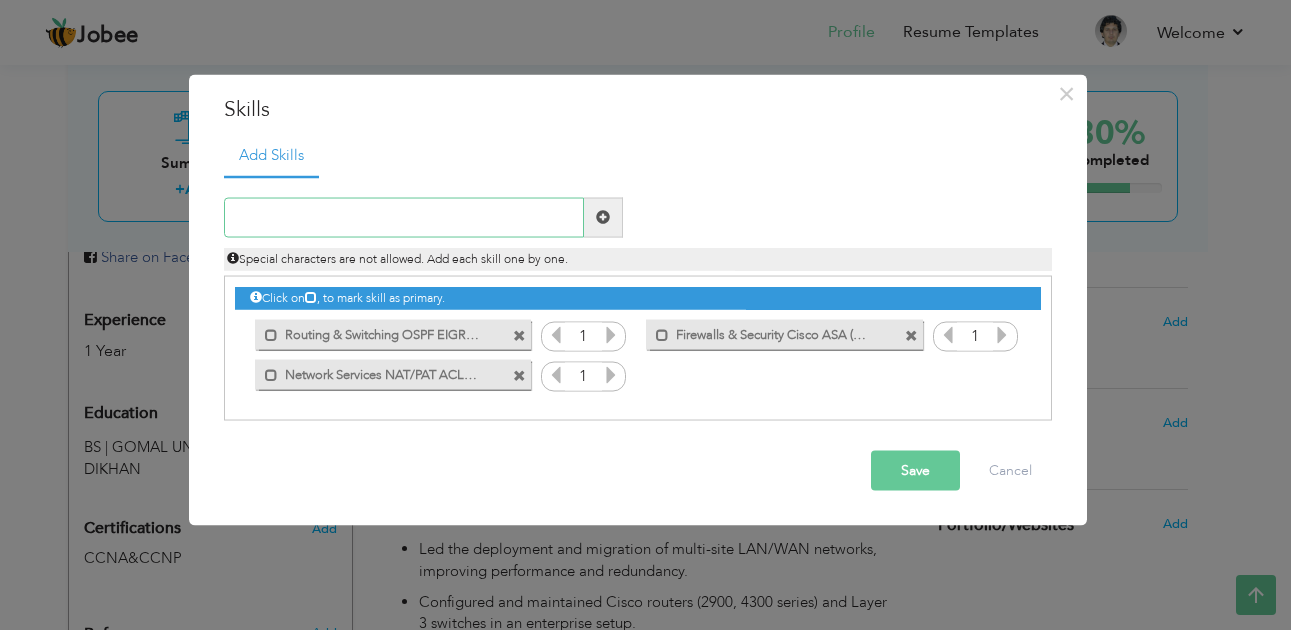 paste on "Project Tools Microsoft Visio Network Diagrams Cha" 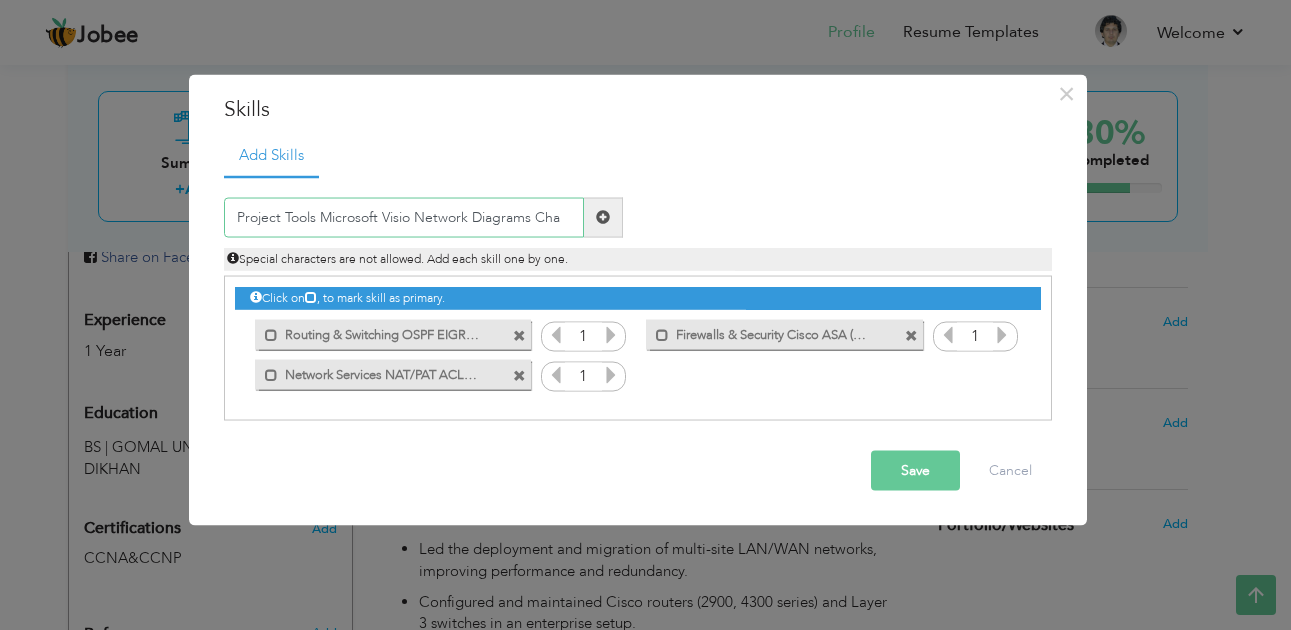 type on "Project Tools Microsoft Visio Network Diagrams Cha" 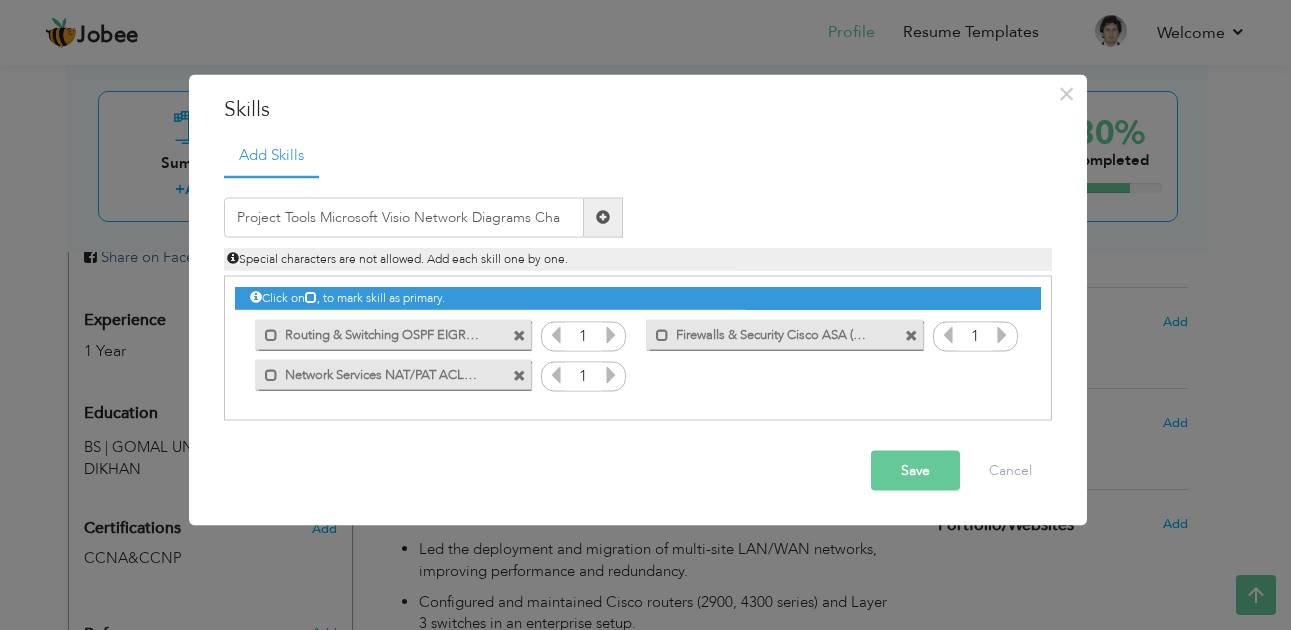click on "Save" at bounding box center (915, 470) 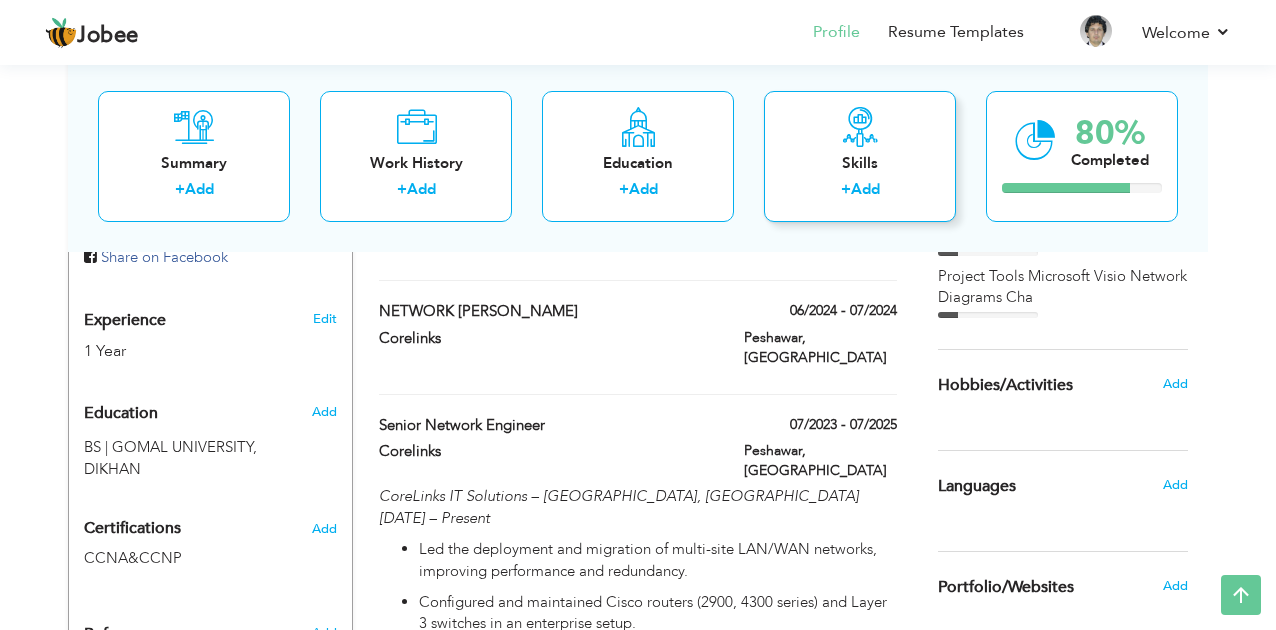 click on "Skills
+  Add" at bounding box center (860, 155) 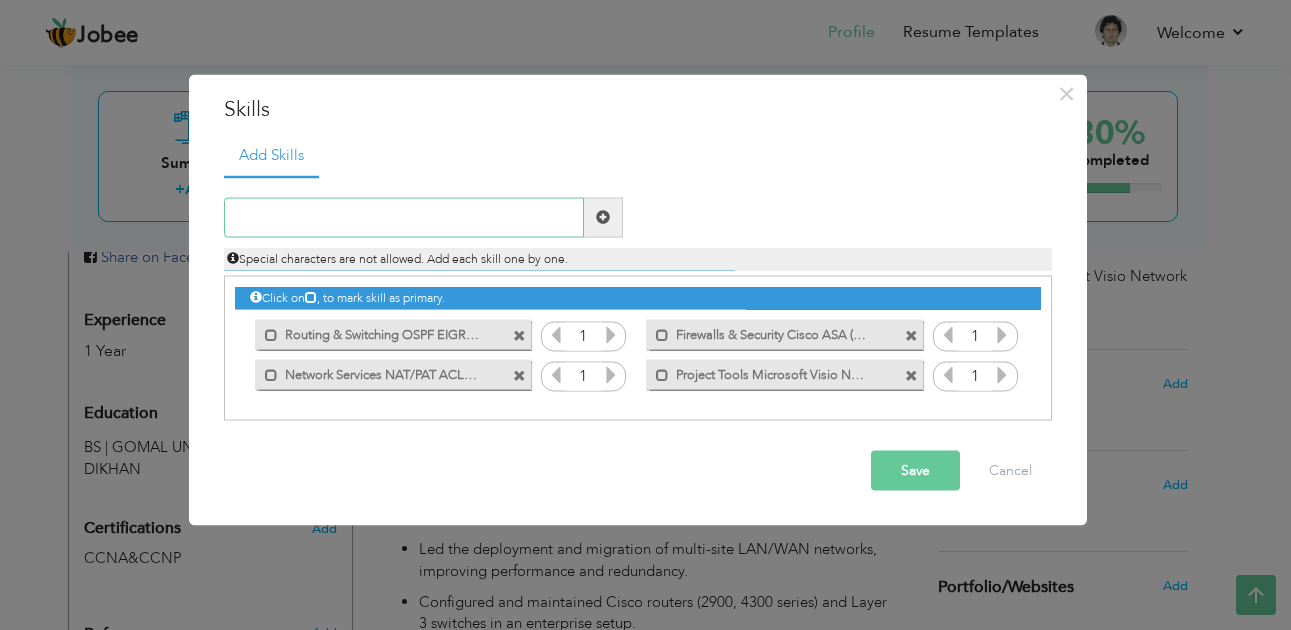 click at bounding box center (404, 217) 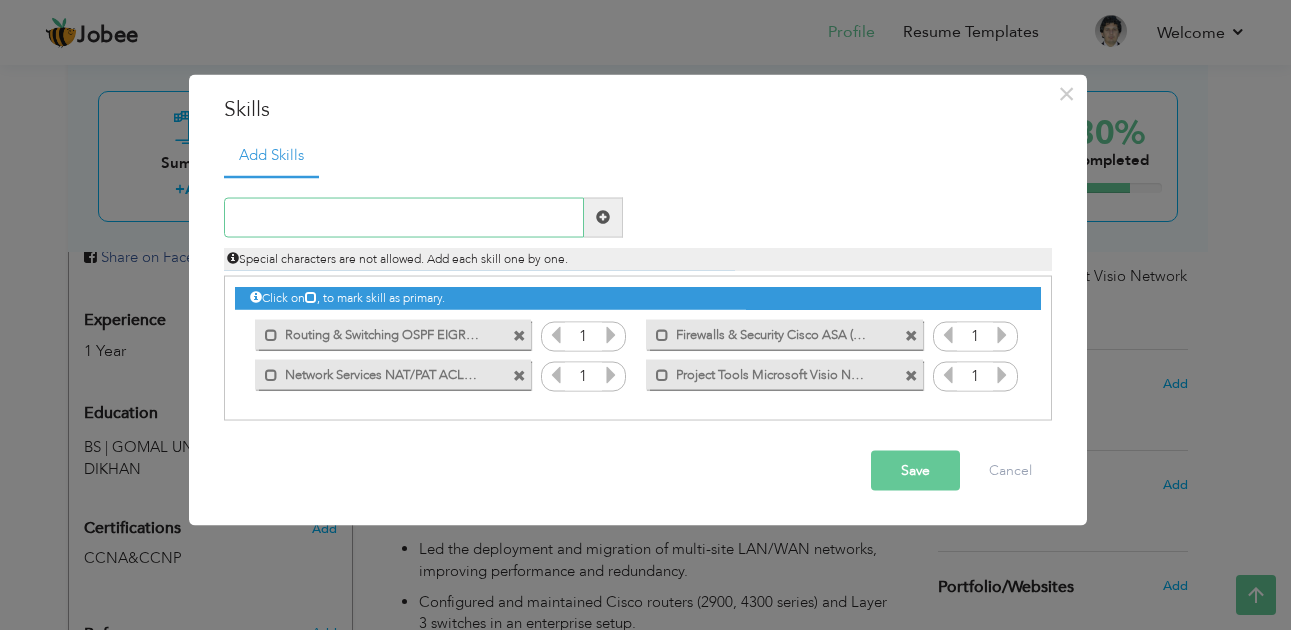 paste on "Hardware Cisco Switches (2900-6500 series) Cisco R" 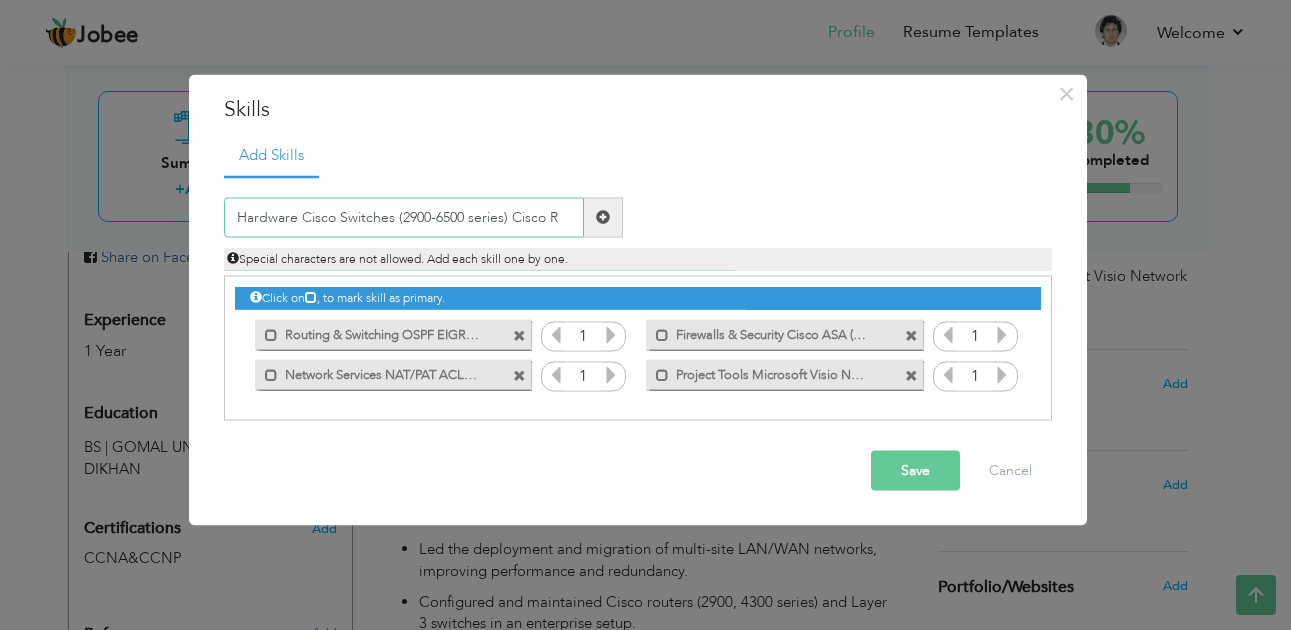 type on "Hardware Cisco Switches (2900-6500 series) Cisco R" 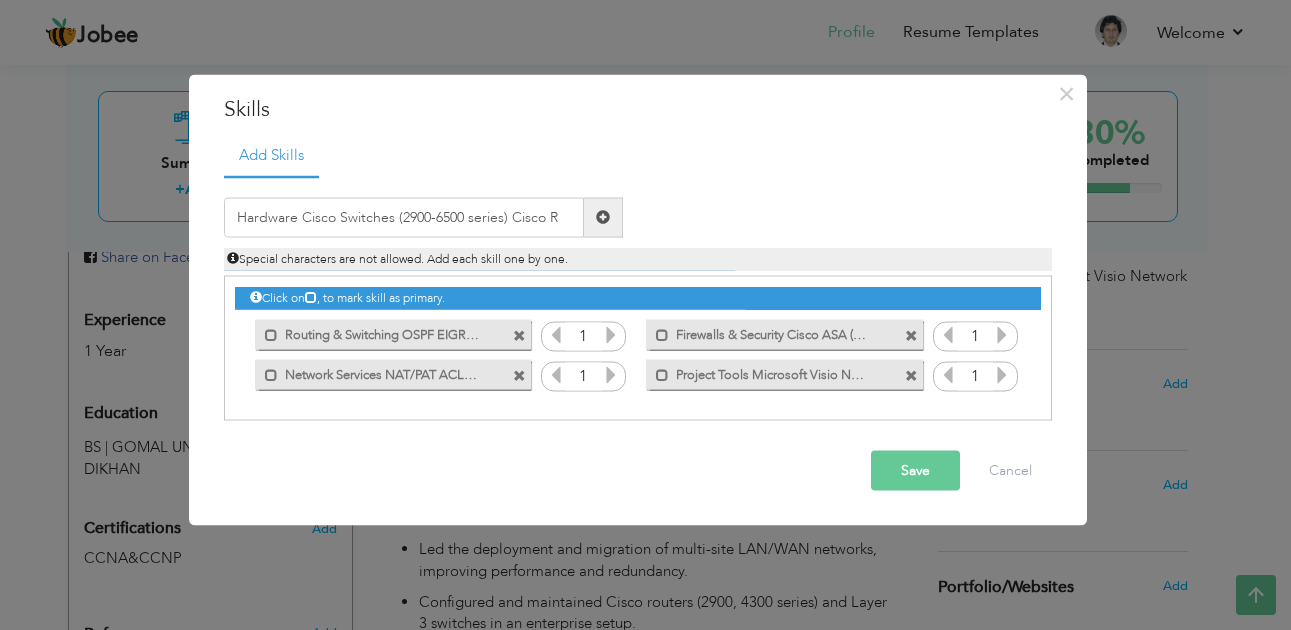 click on "Save" at bounding box center [915, 470] 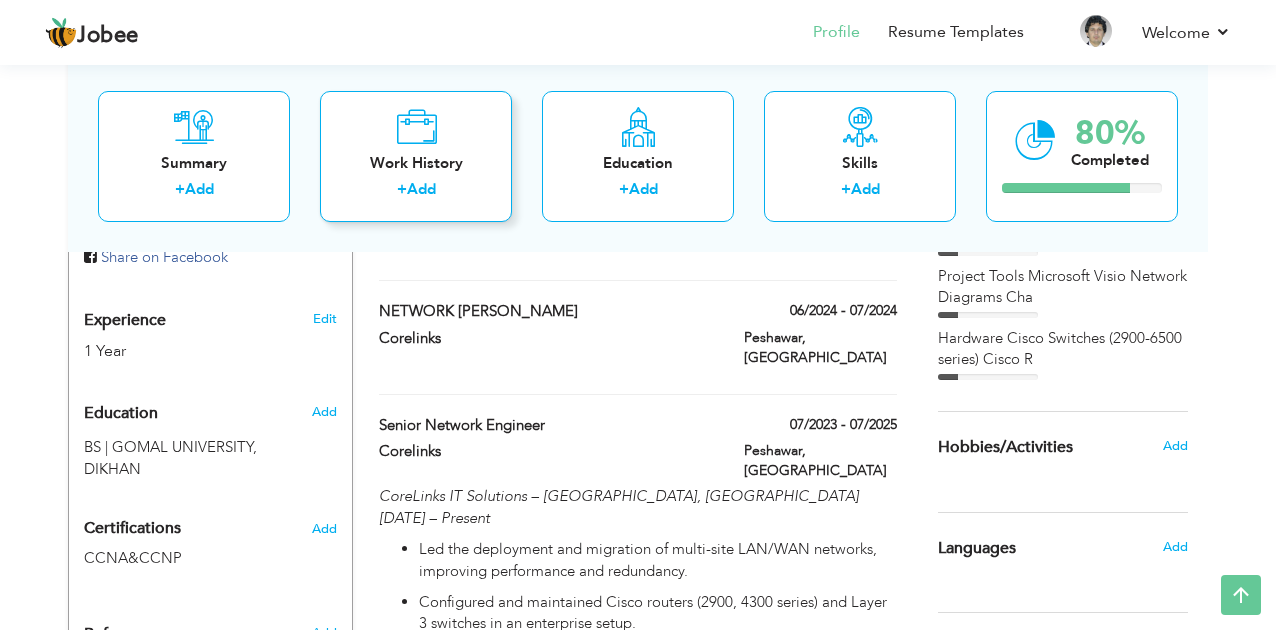 click on "Work History" at bounding box center (416, 162) 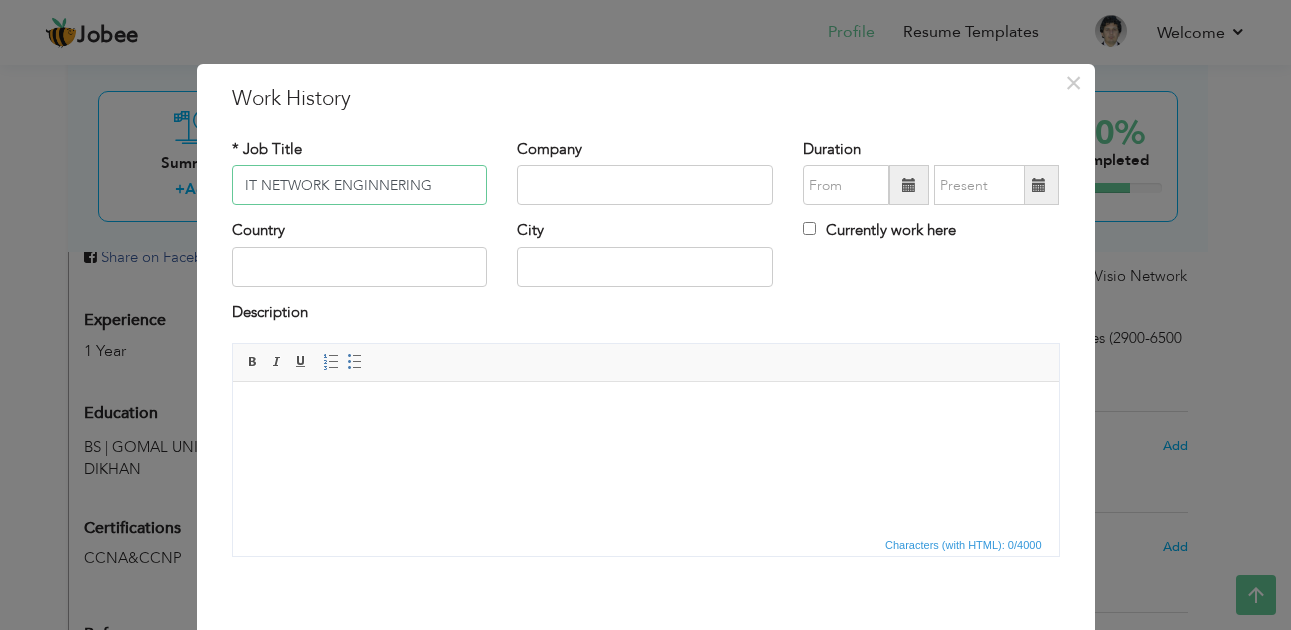 type on "IT NETWORK ENGINNERING" 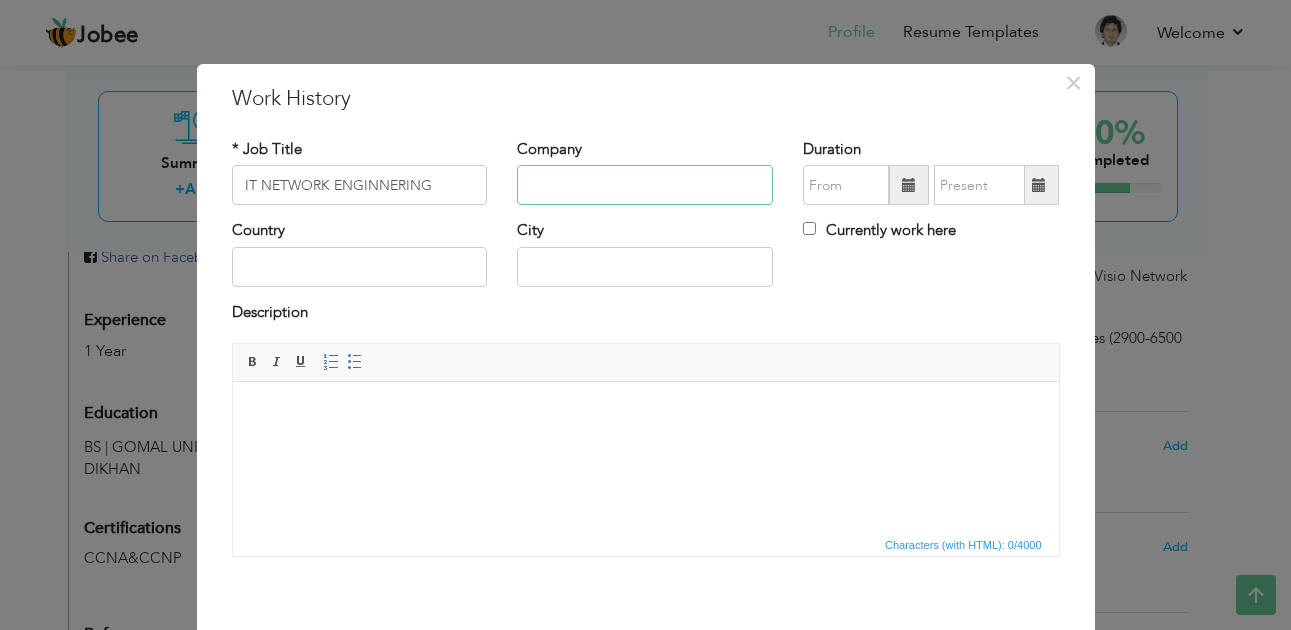 click at bounding box center (645, 185) 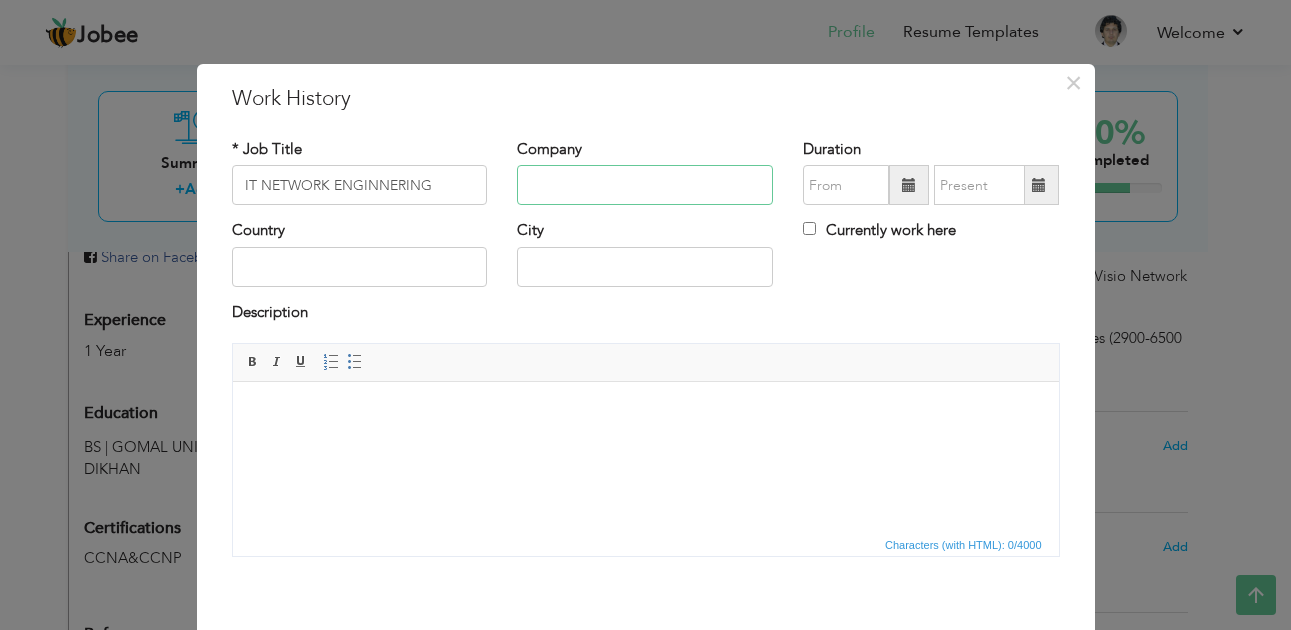 type on "Corelinks" 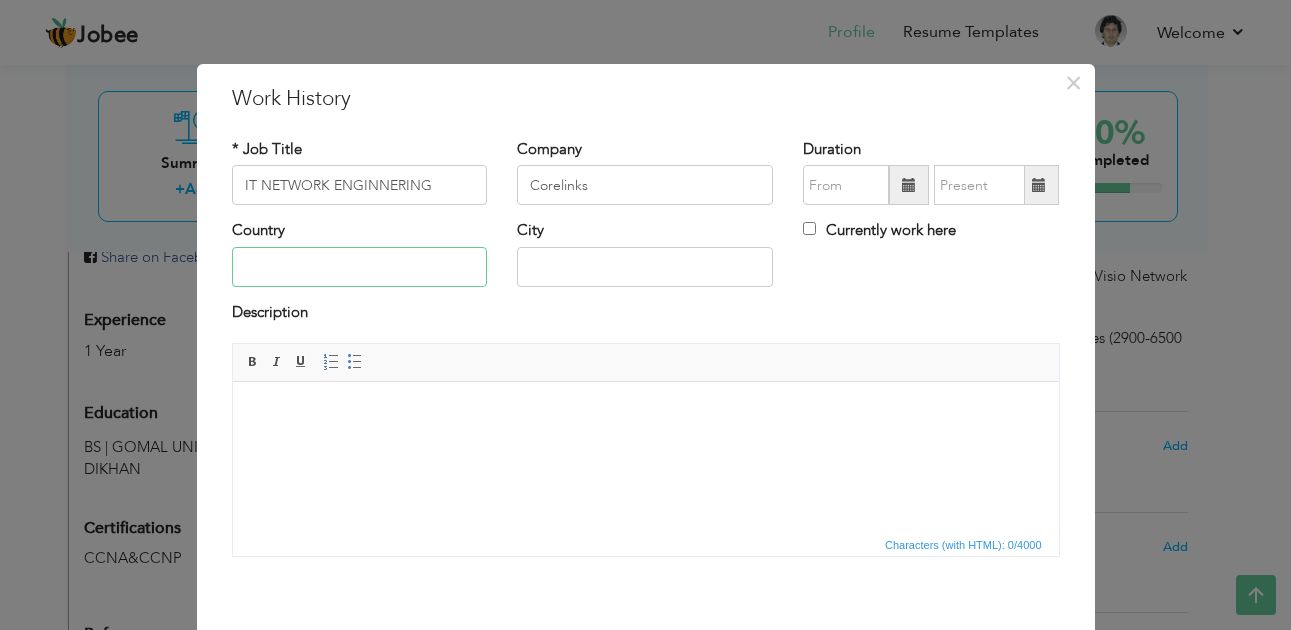 type on "Pakistan" 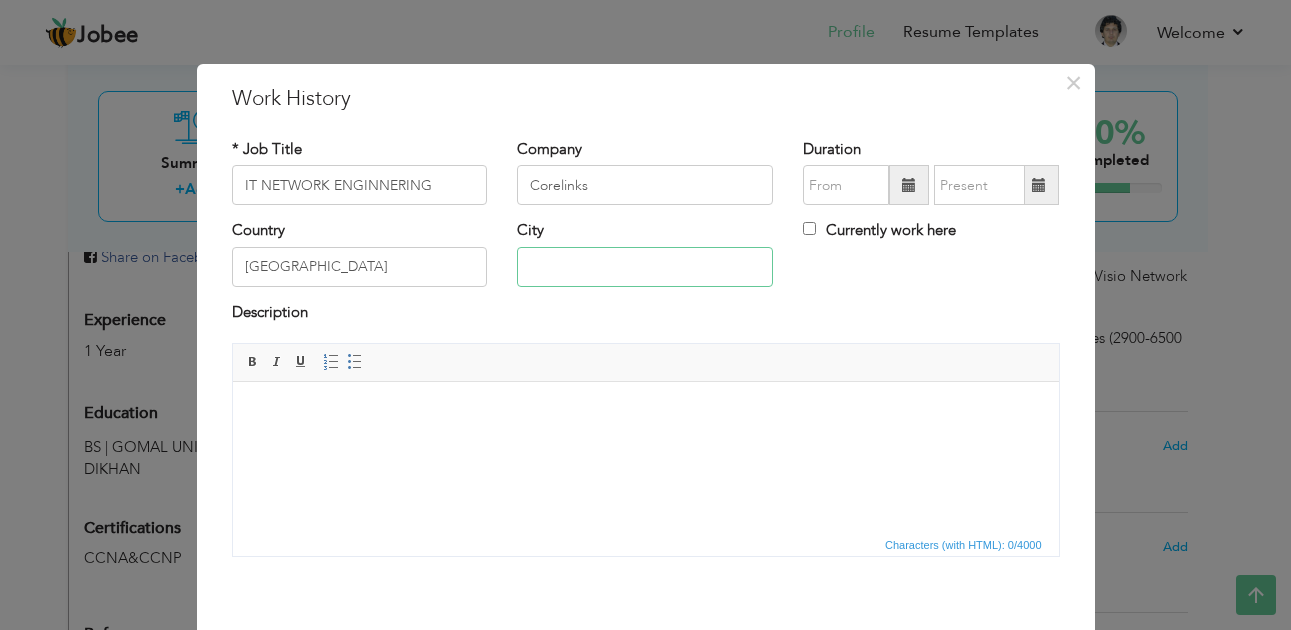 type on "Peshawar" 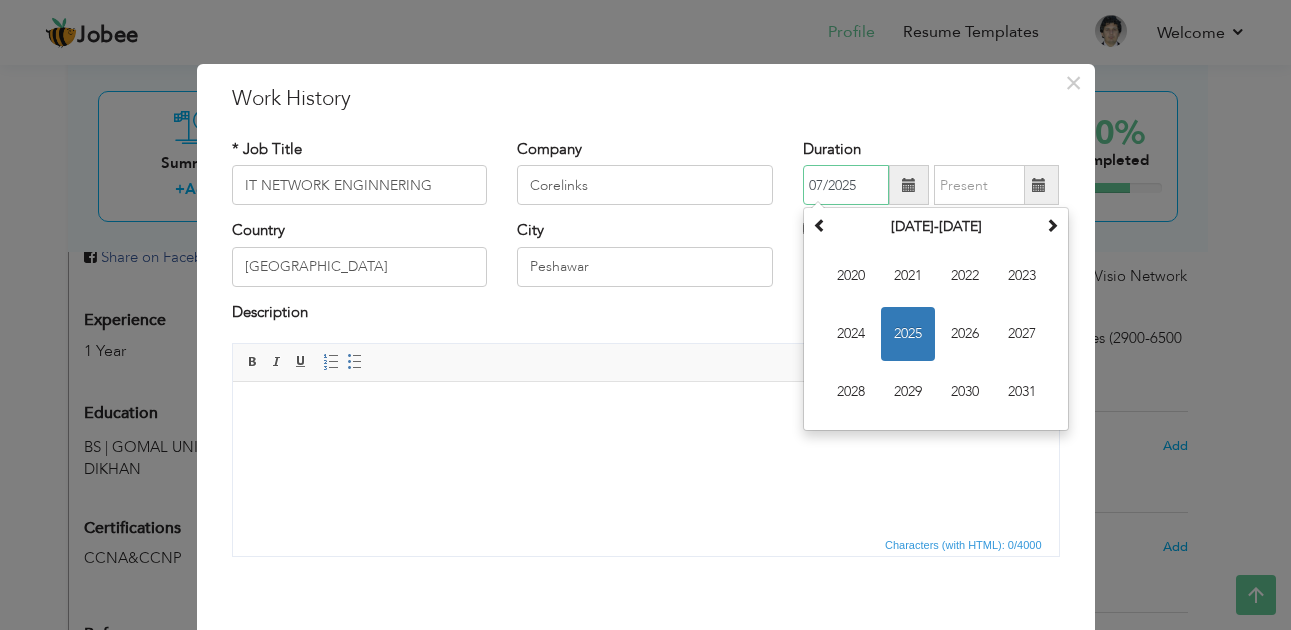 click on "07/2025" at bounding box center [846, 185] 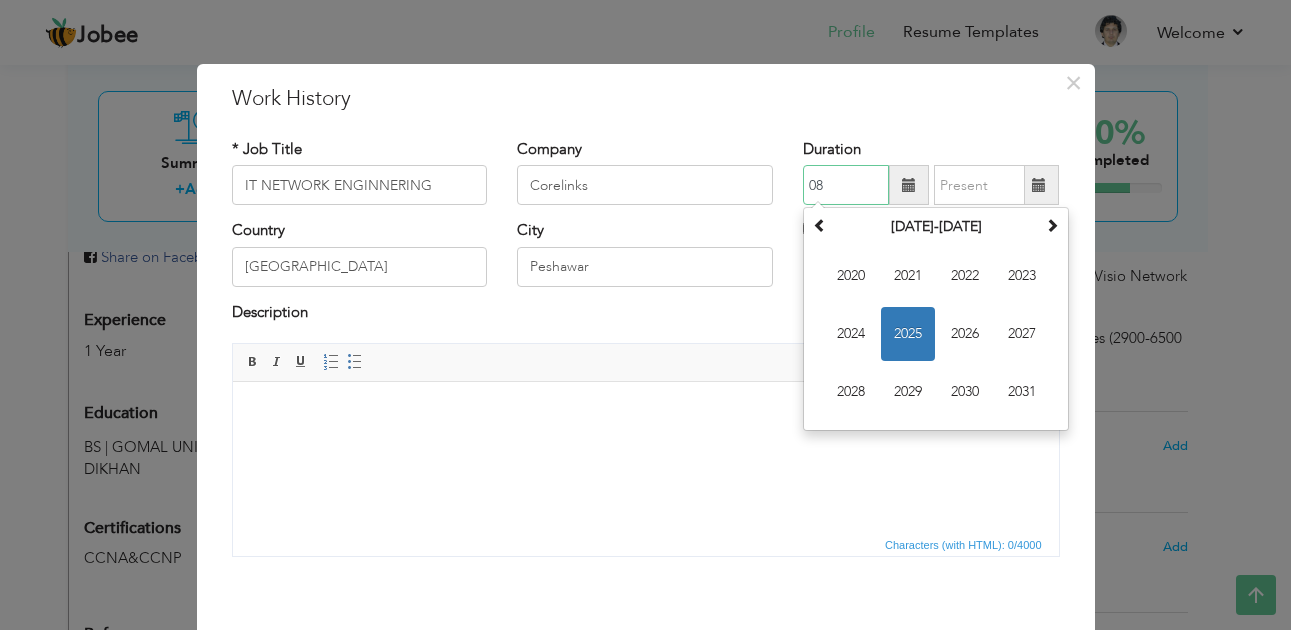 type on "0" 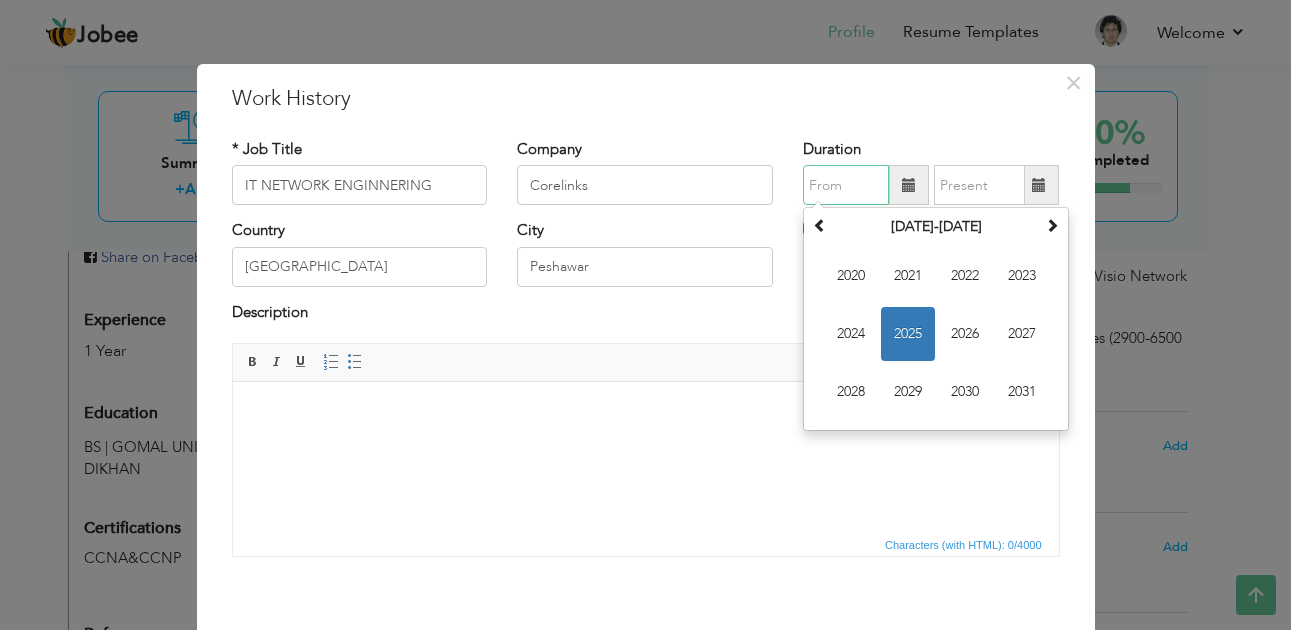 type on "3" 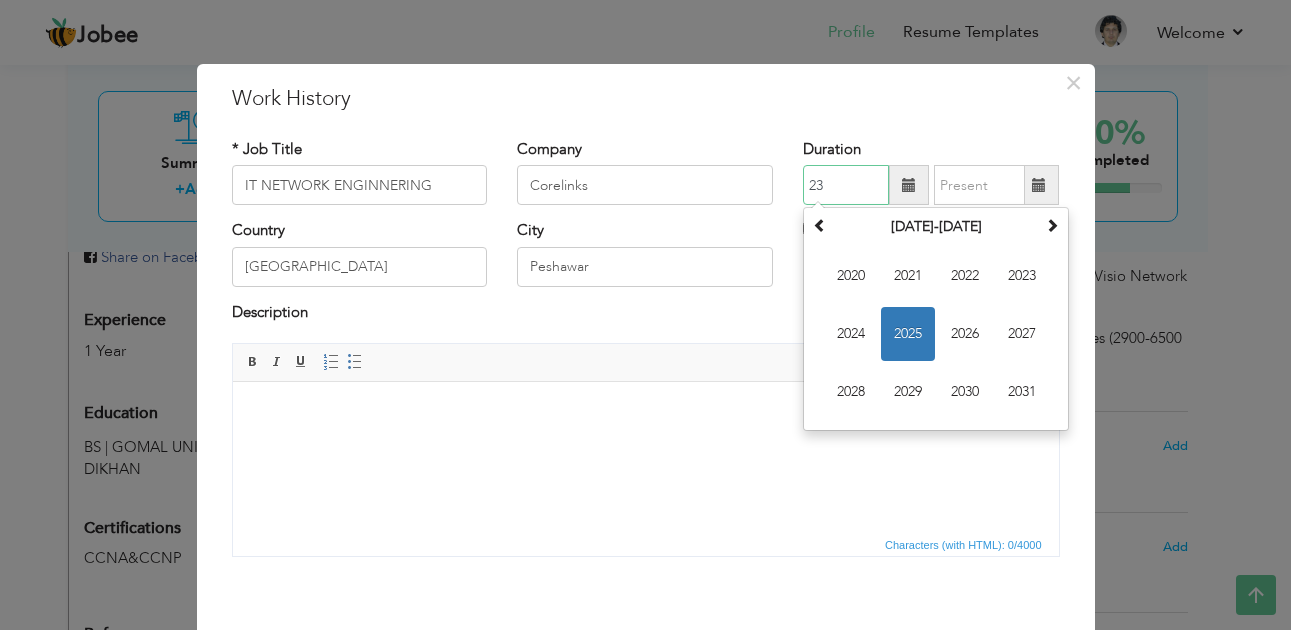 type on "2" 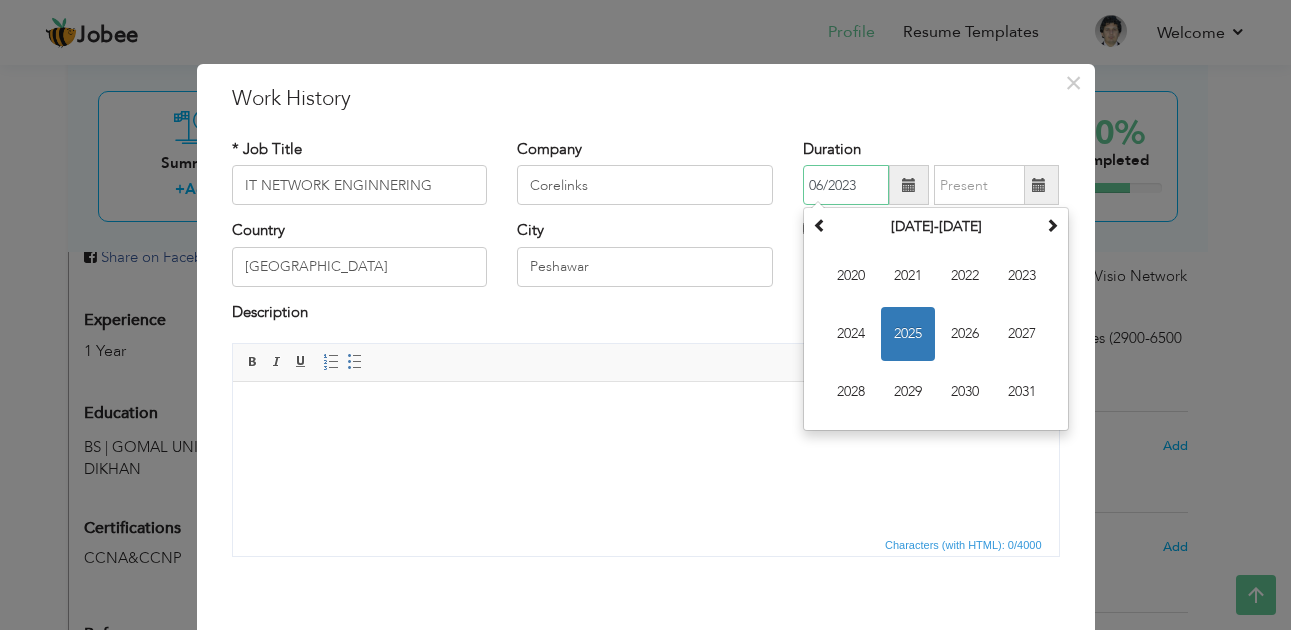 type on "06/2023" 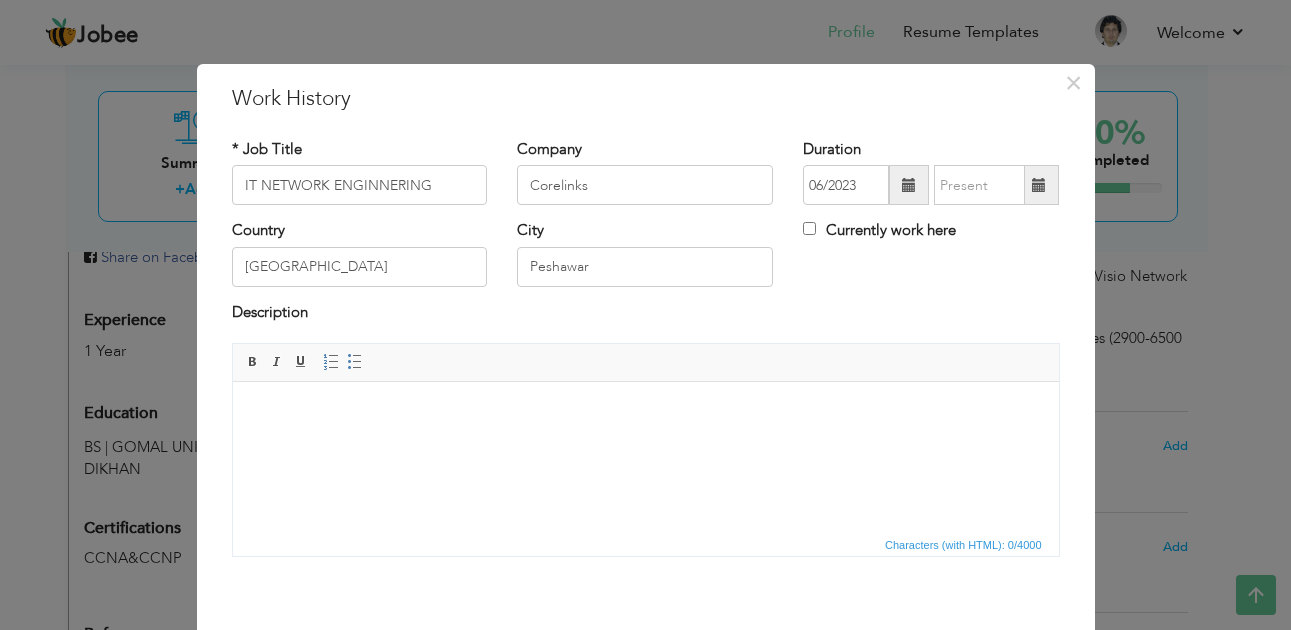 drag, startPoint x: 561, startPoint y: 502, endPoint x: 563, endPoint y: 484, distance: 18.110771 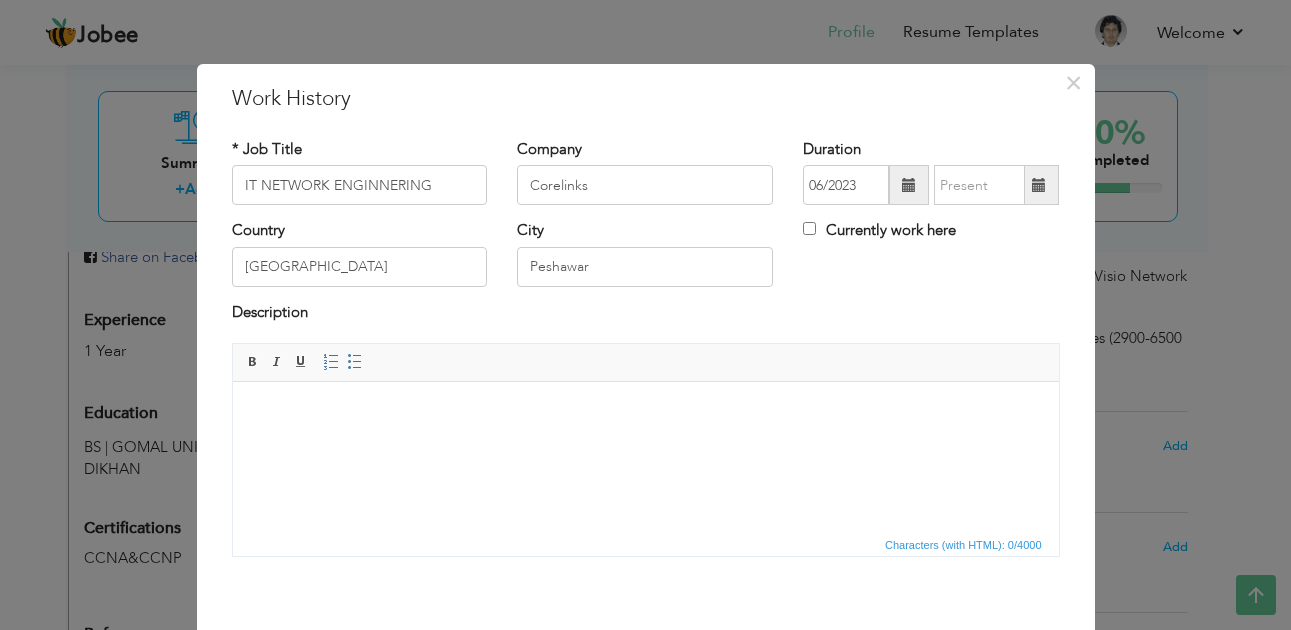 click at bounding box center [645, 412] 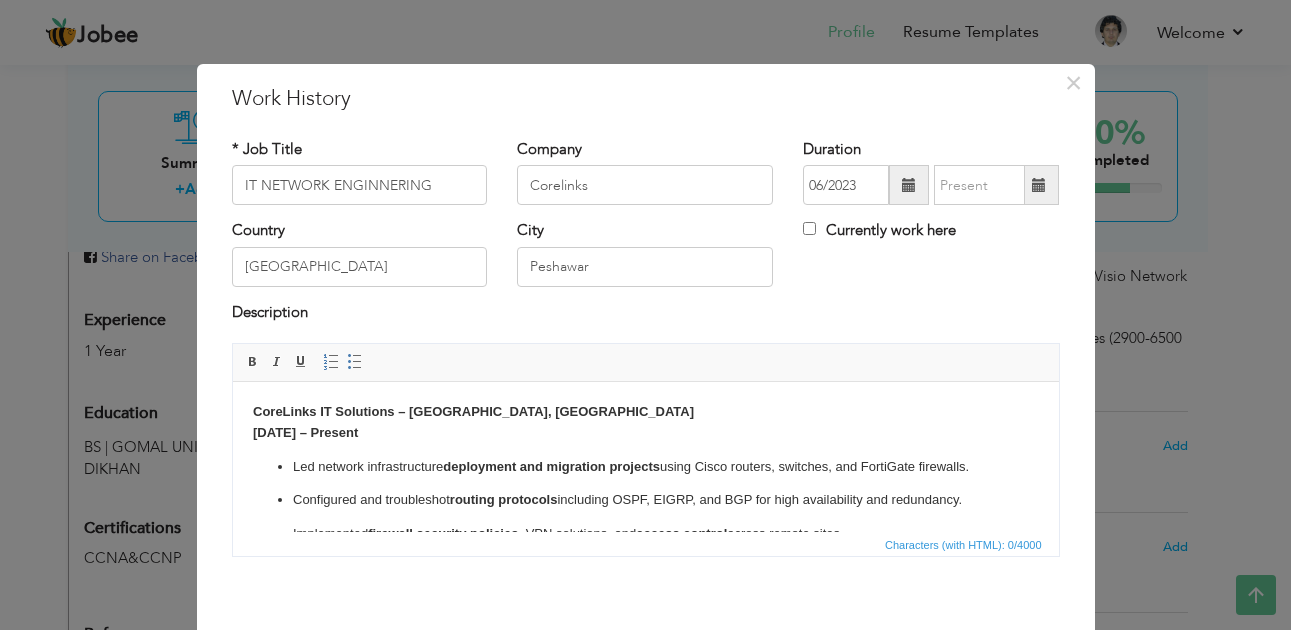 scroll, scrollTop: 144, scrollLeft: 0, axis: vertical 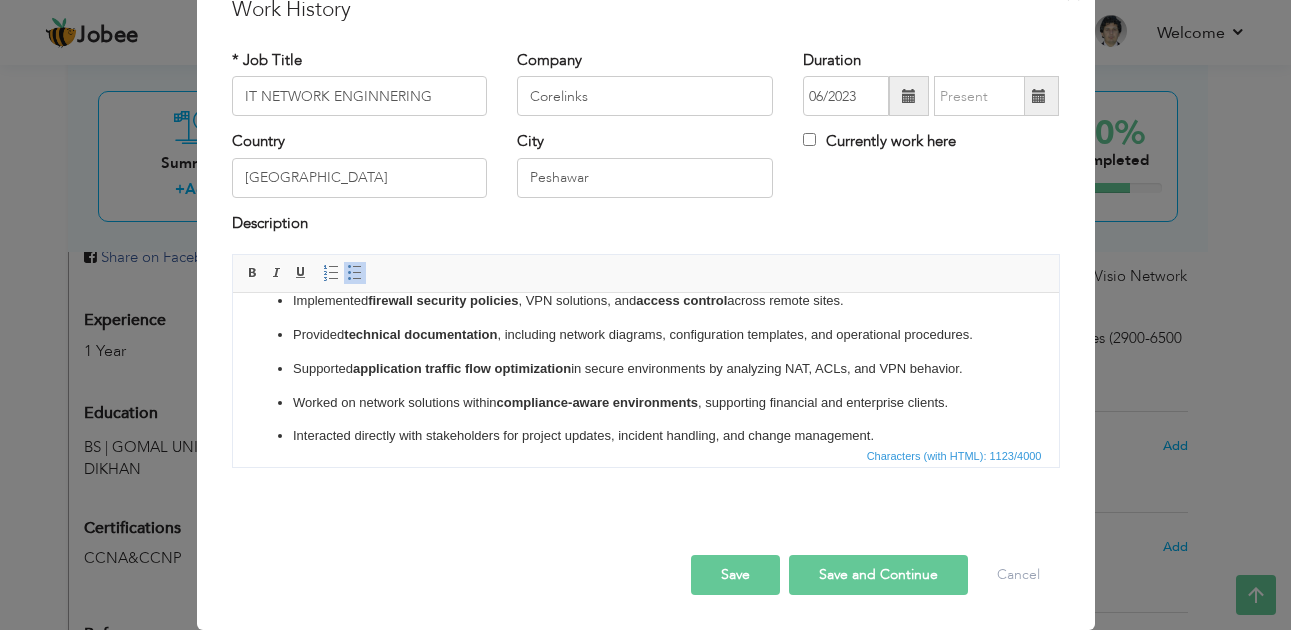 click on "Save" at bounding box center [735, 575] 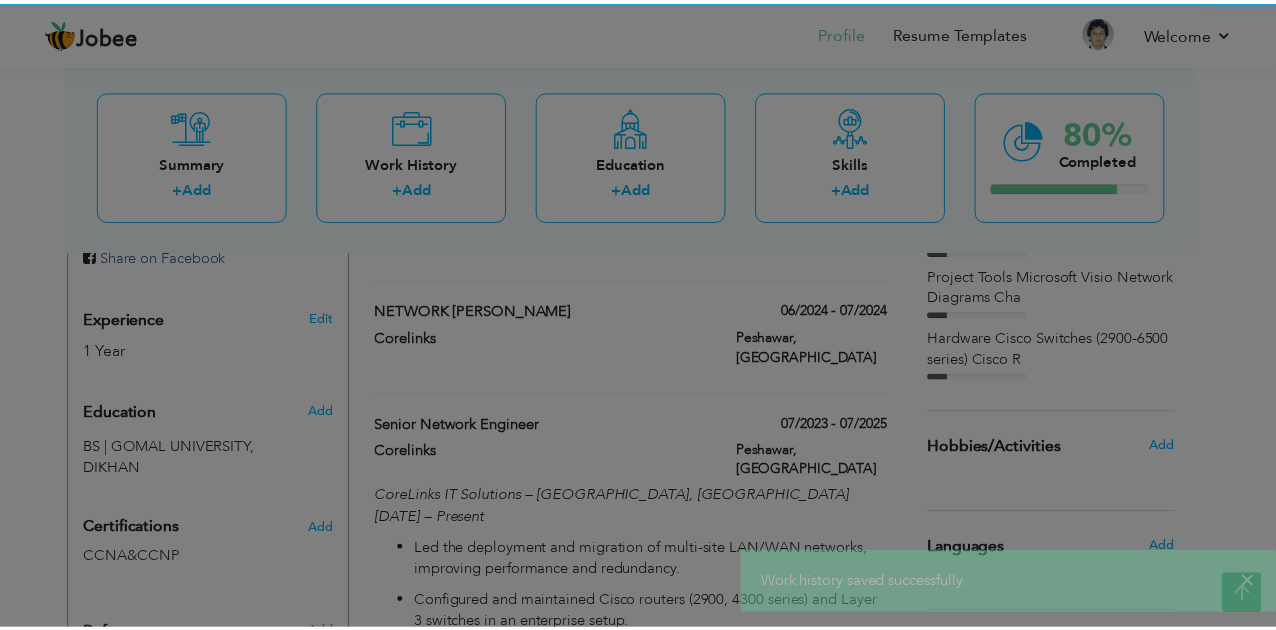 scroll, scrollTop: 0, scrollLeft: 0, axis: both 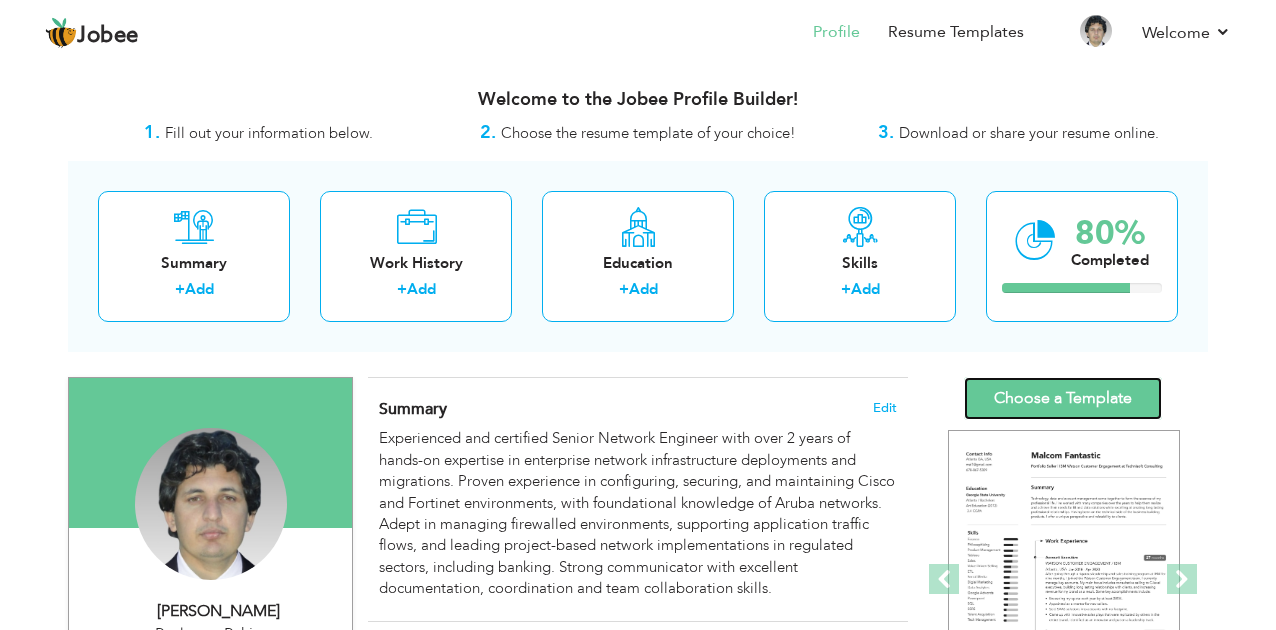 click on "Choose a Template" at bounding box center (1063, 398) 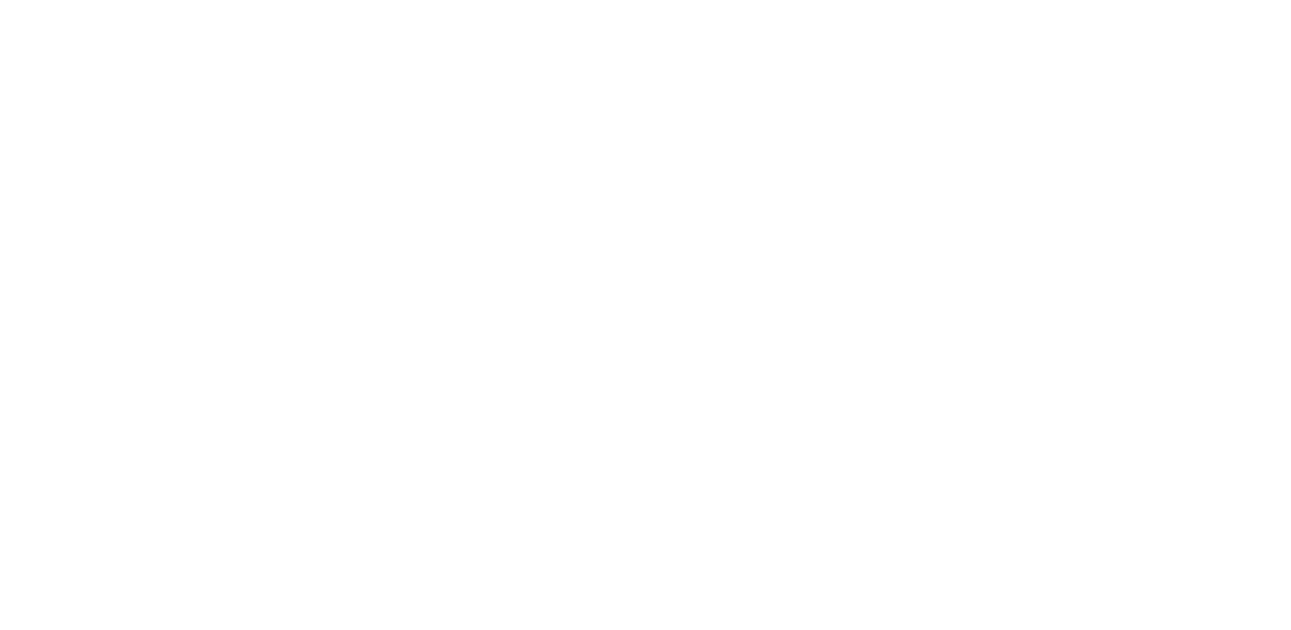 scroll, scrollTop: 0, scrollLeft: 0, axis: both 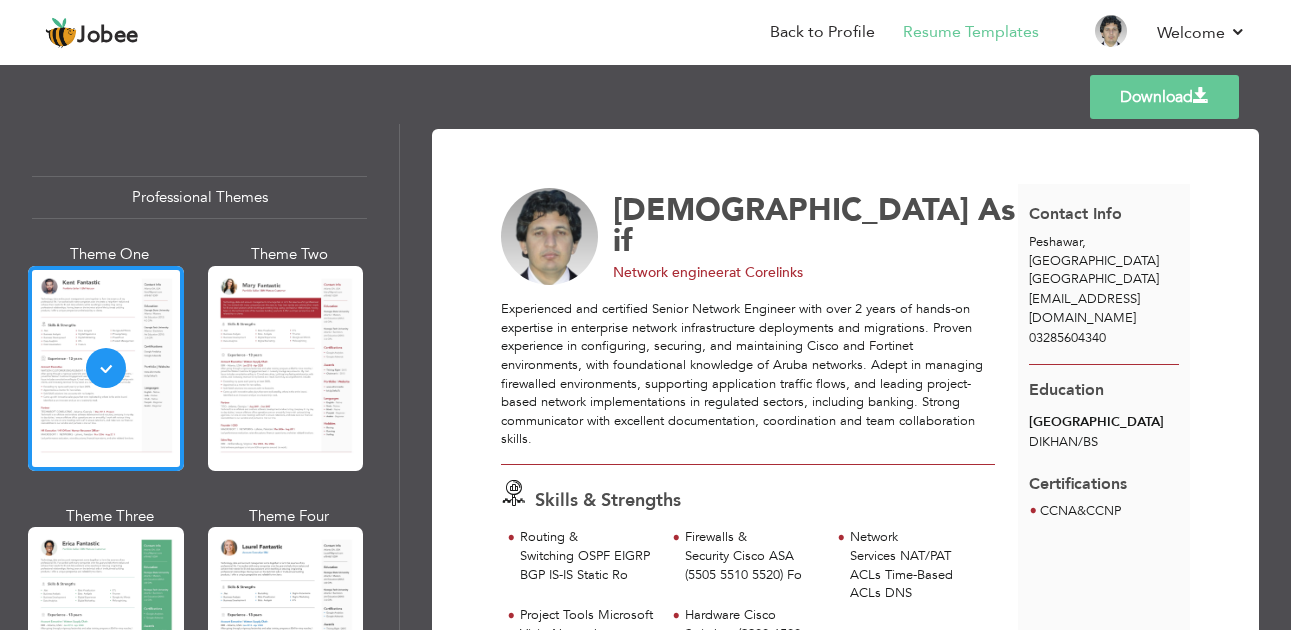 click on "Download" at bounding box center (1164, 97) 